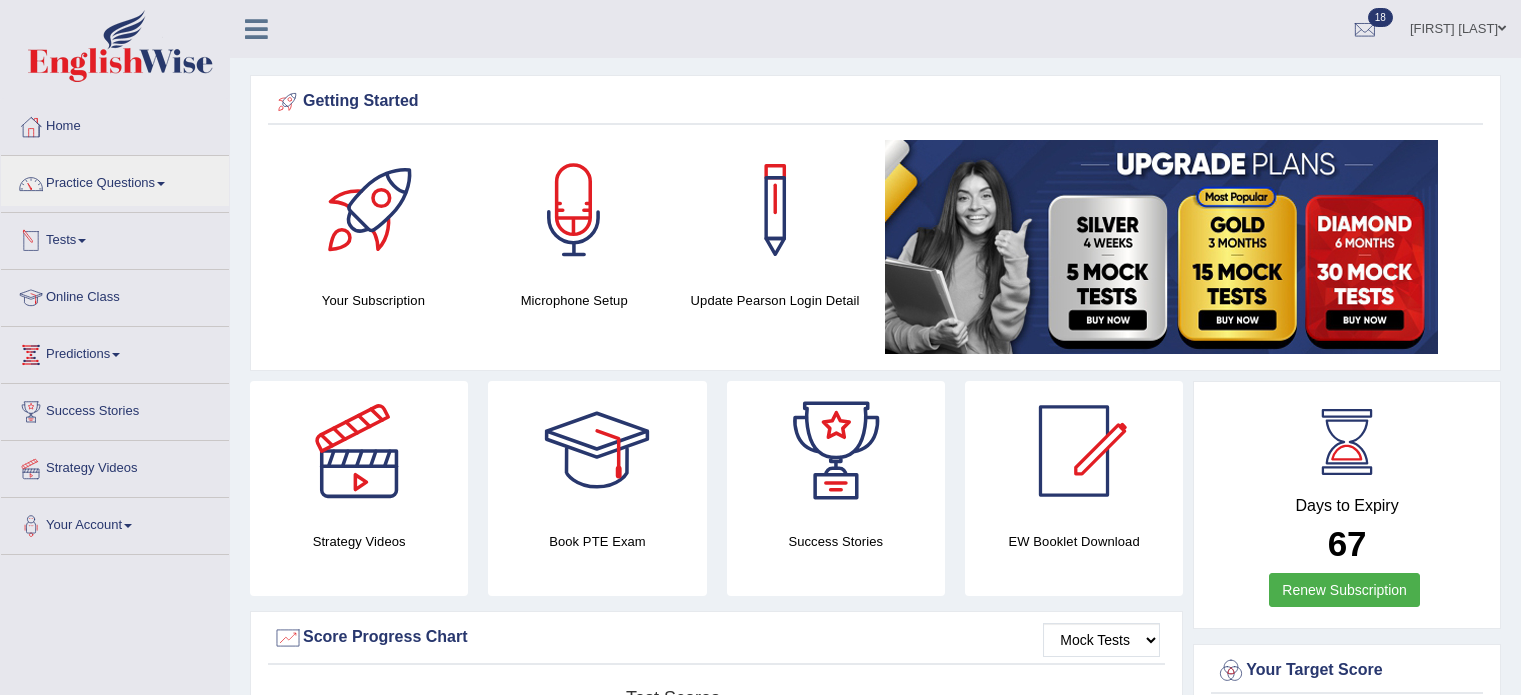 scroll, scrollTop: 0, scrollLeft: 0, axis: both 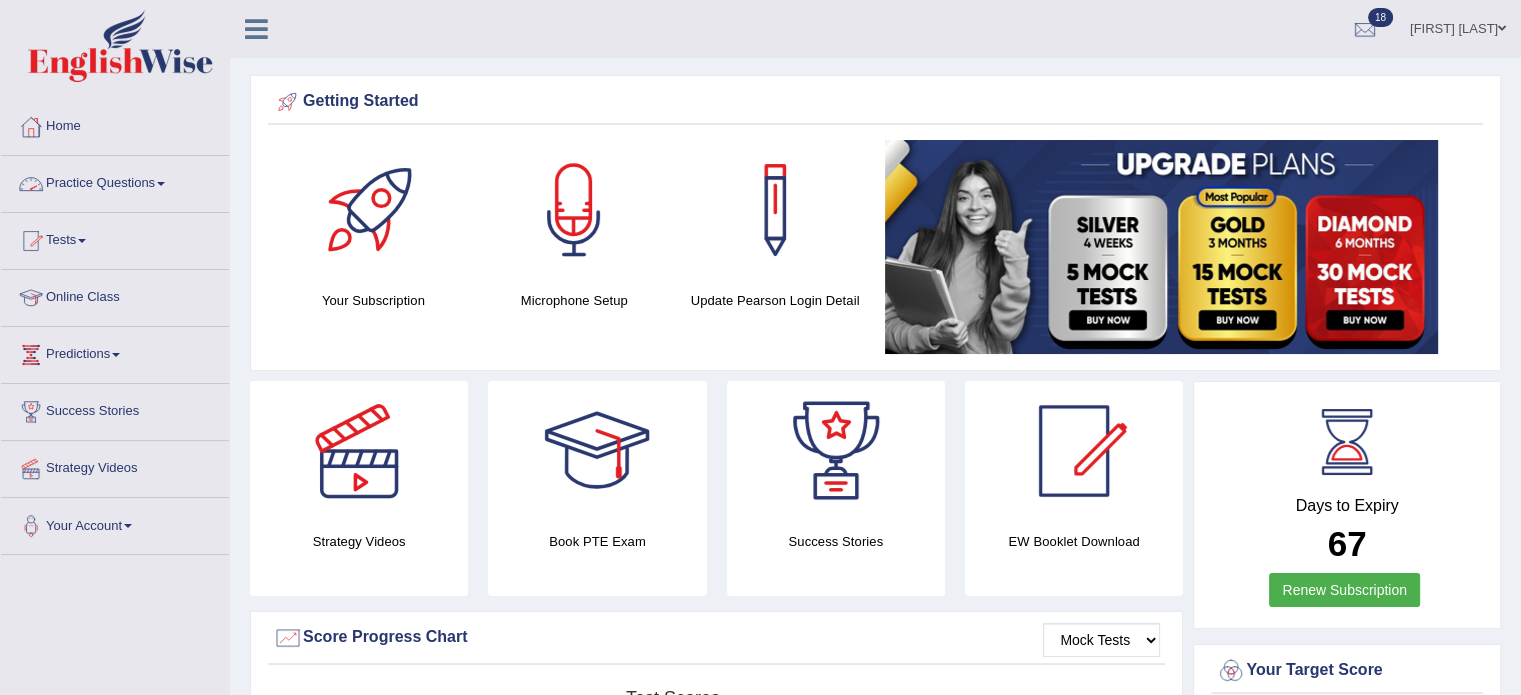 click at bounding box center (161, 184) 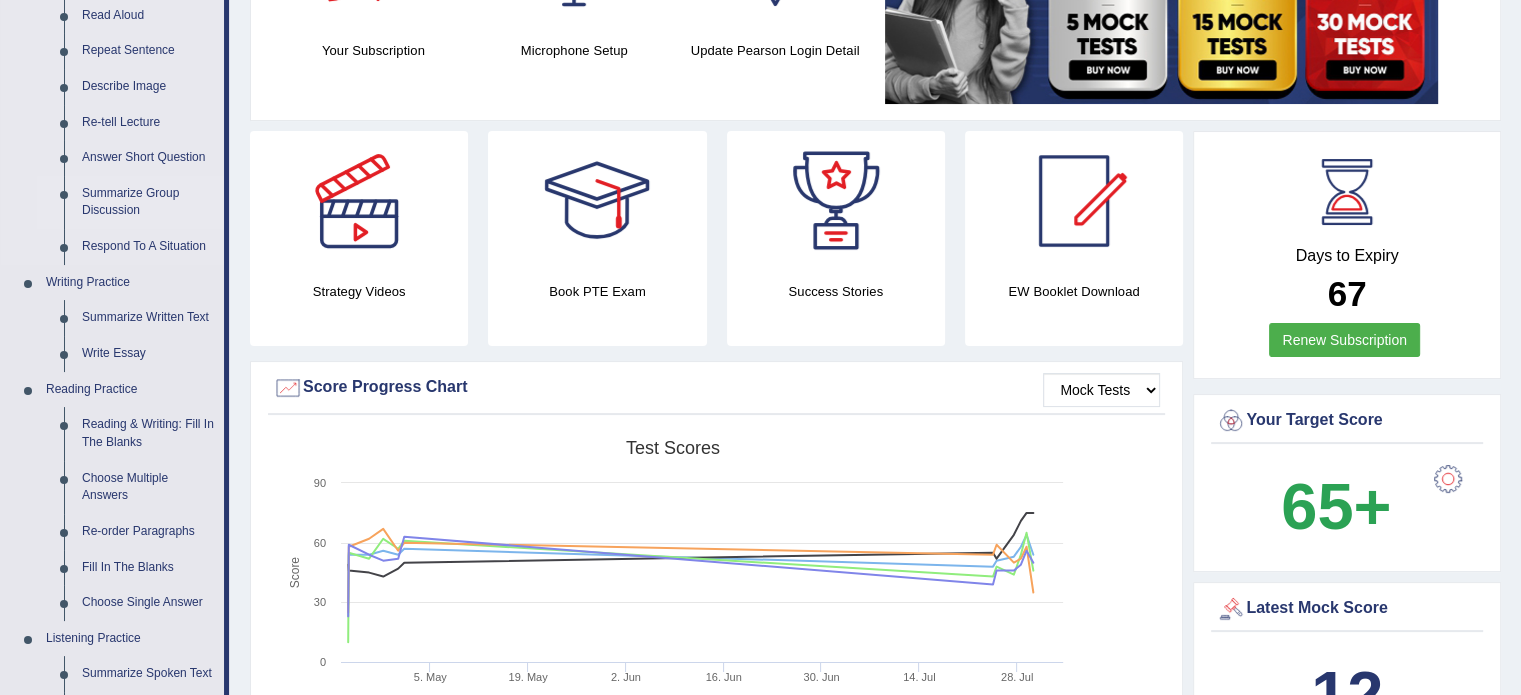 scroll, scrollTop: 252, scrollLeft: 0, axis: vertical 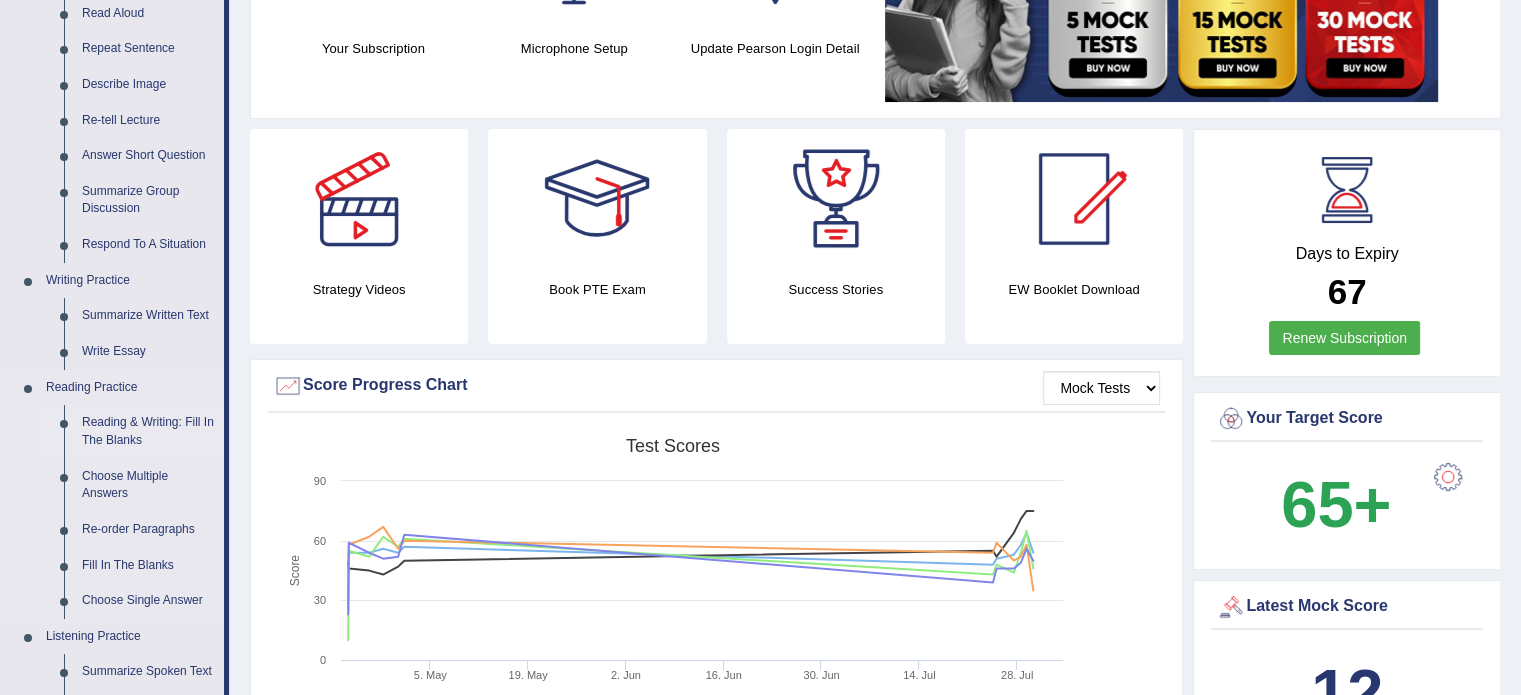 click on "Reading & Writing: Fill In The Blanks" at bounding box center (148, 431) 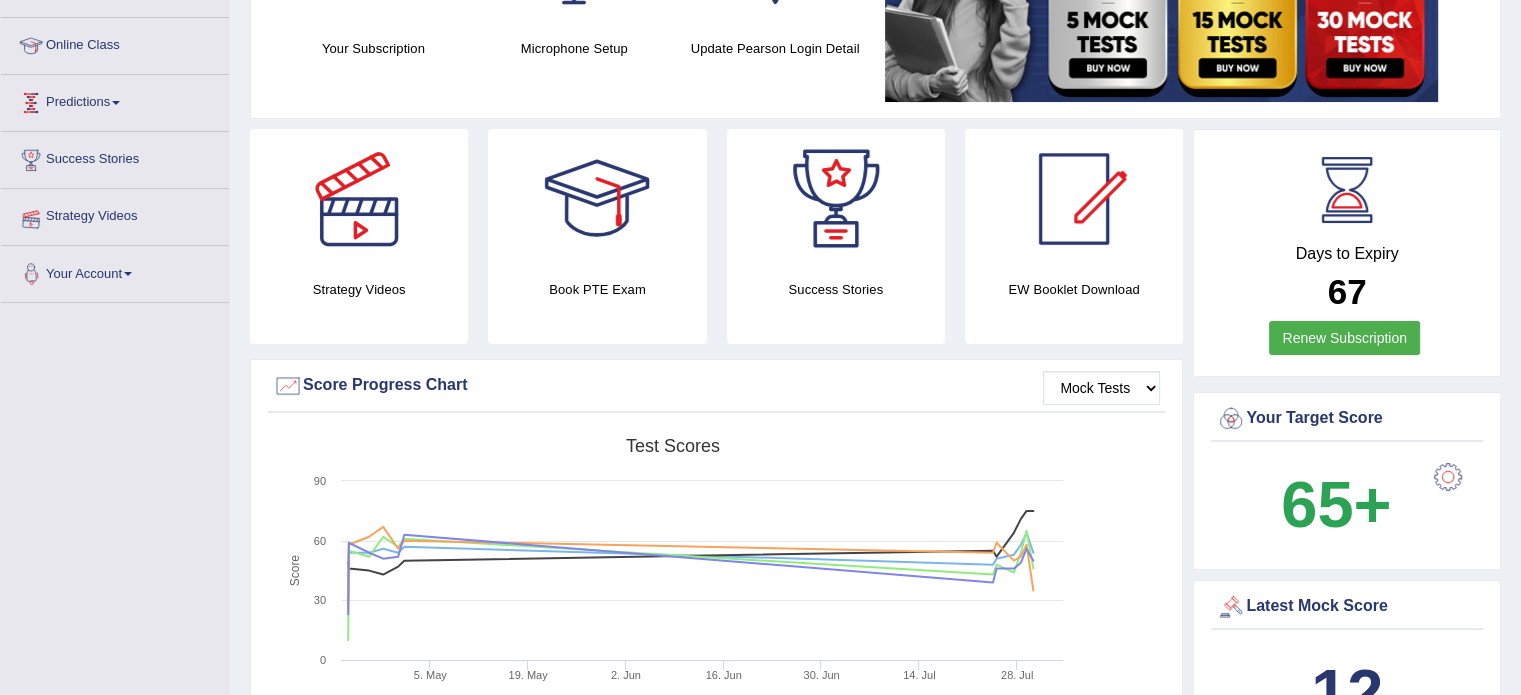 scroll, scrollTop: 264, scrollLeft: 0, axis: vertical 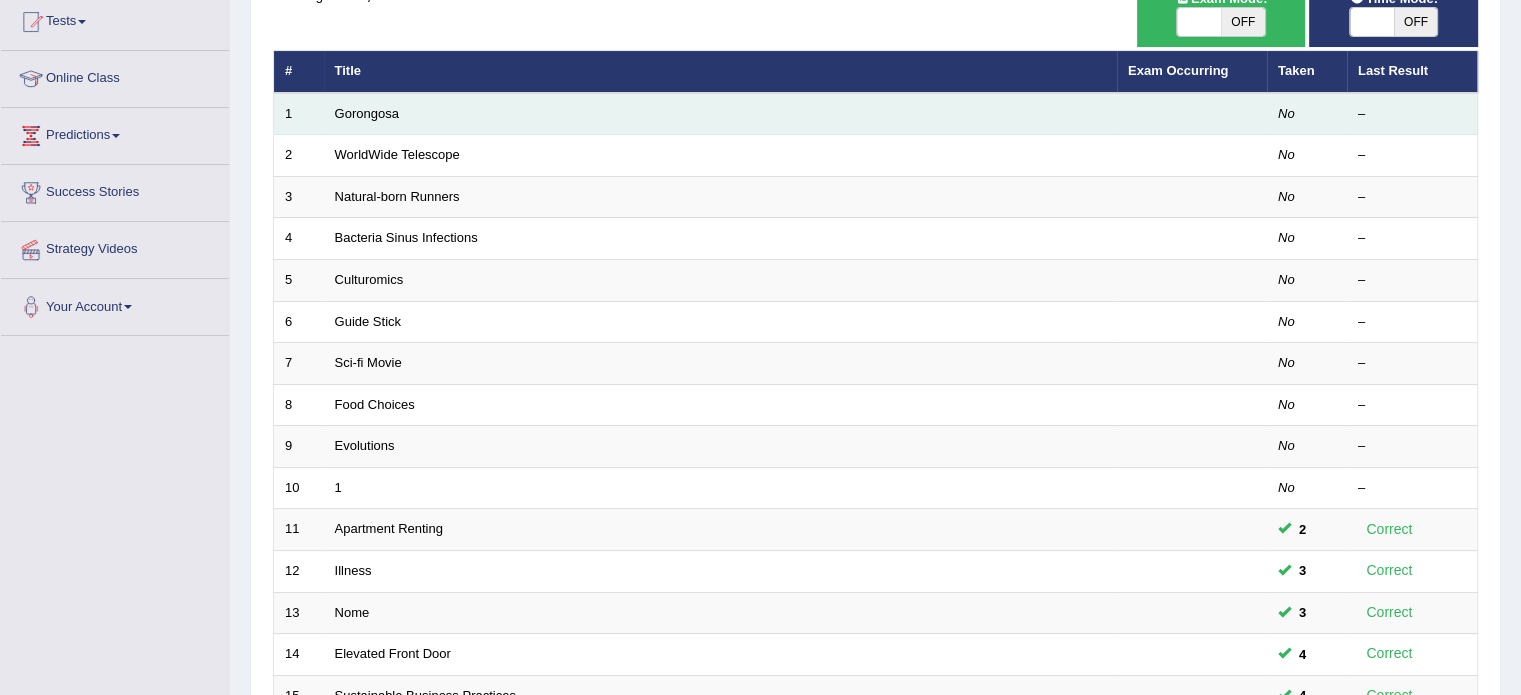 click on "Gorongosa" at bounding box center (720, 114) 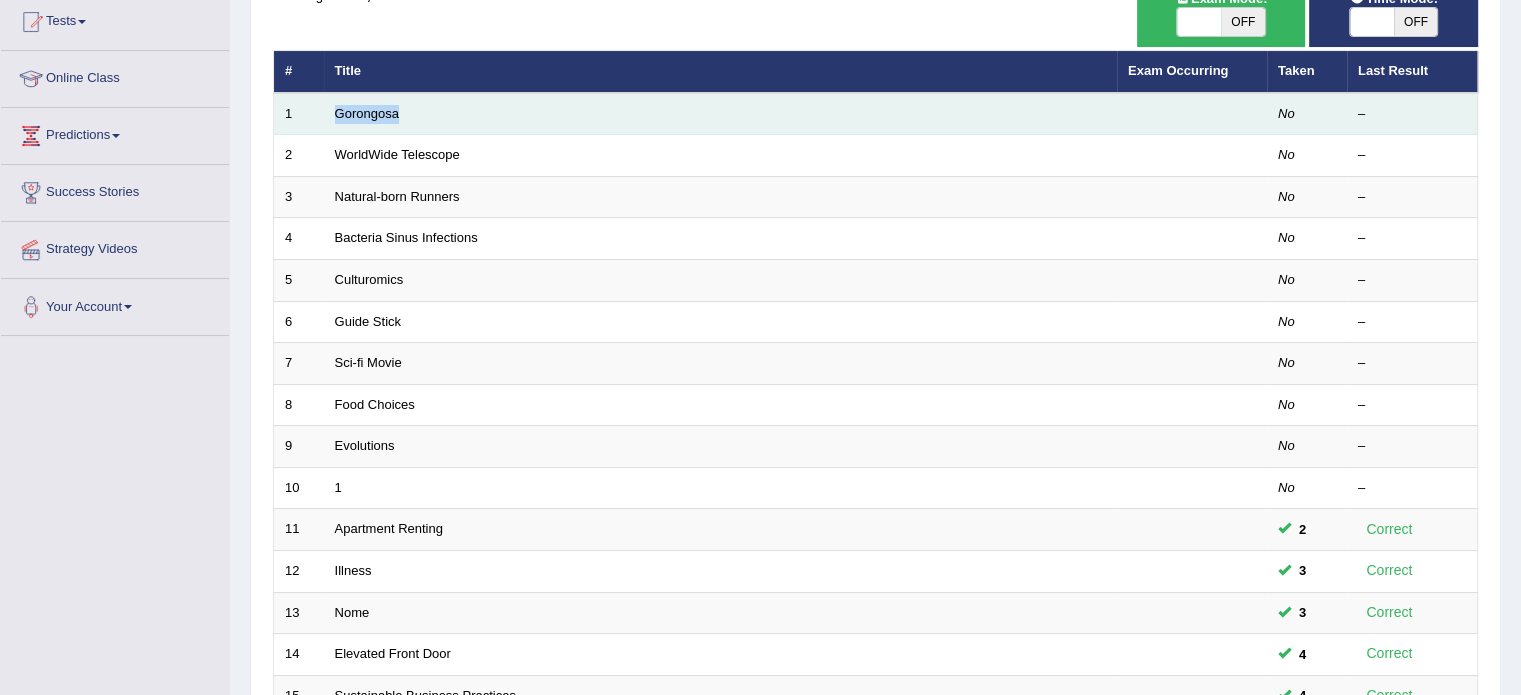 click on "Gorongosa" at bounding box center (720, 114) 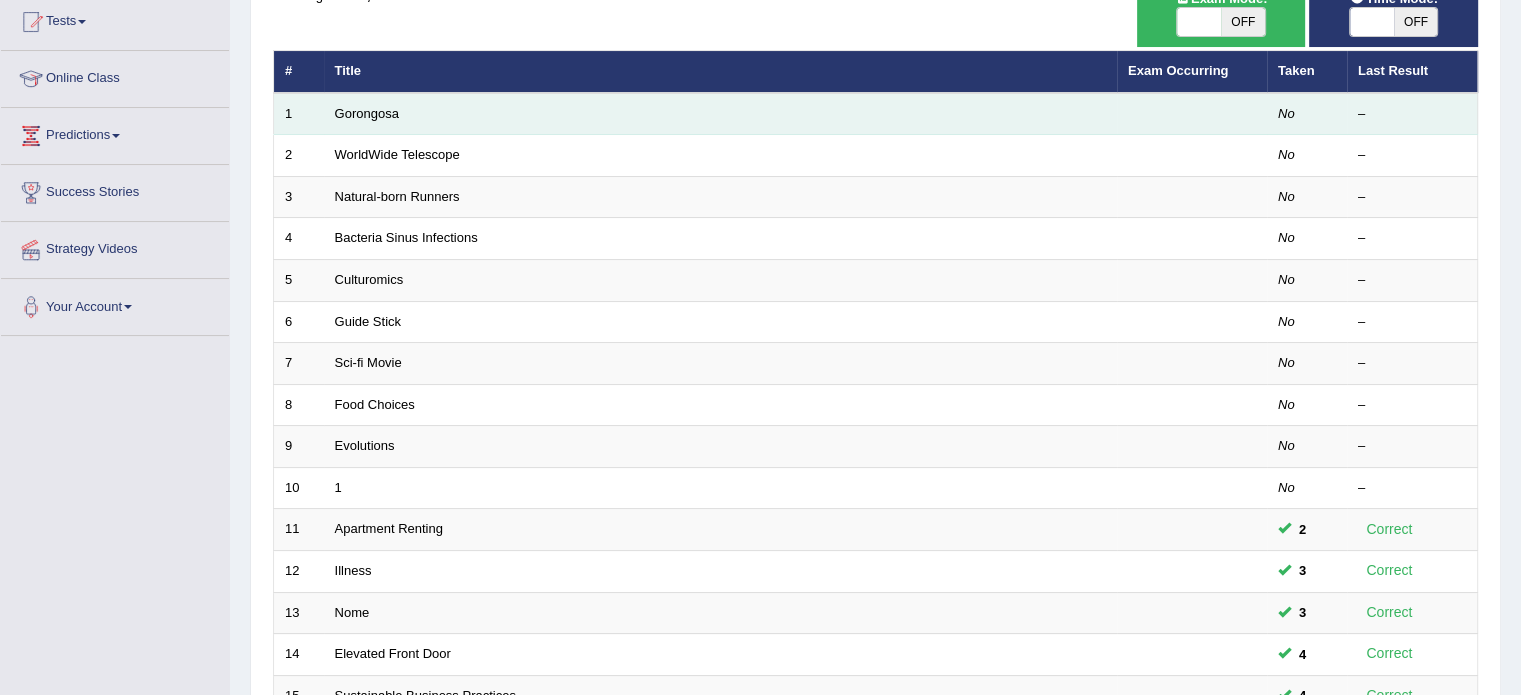 click on "Gorongosa" at bounding box center [720, 114] 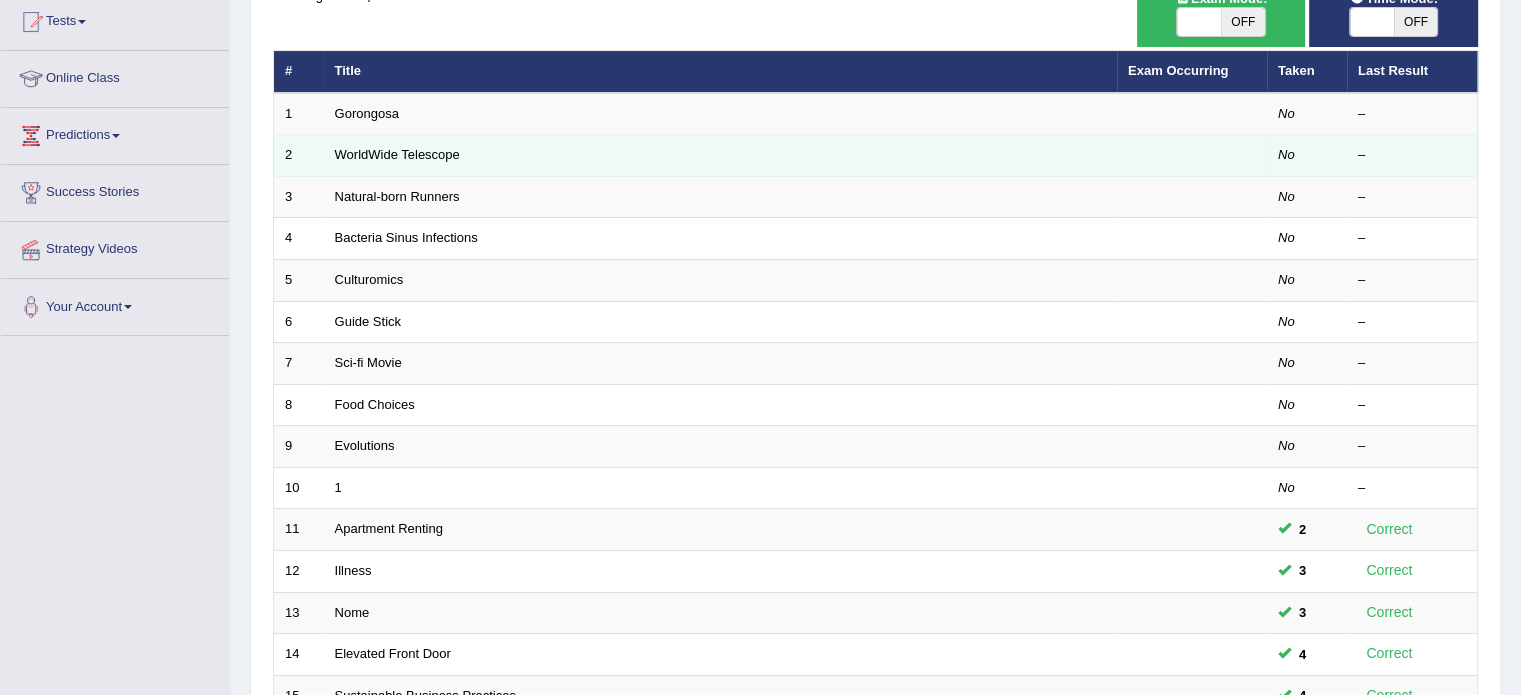 click at bounding box center (1192, 156) 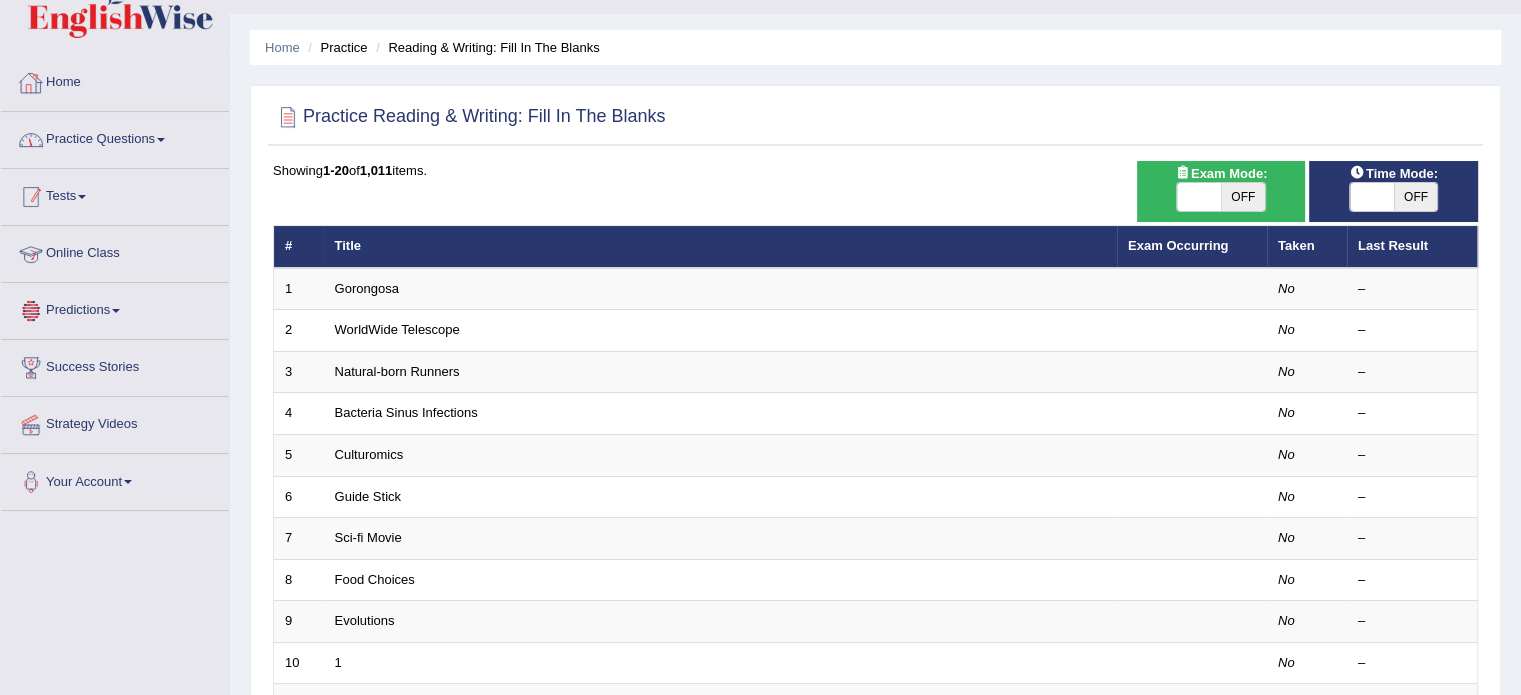 scroll, scrollTop: 0, scrollLeft: 0, axis: both 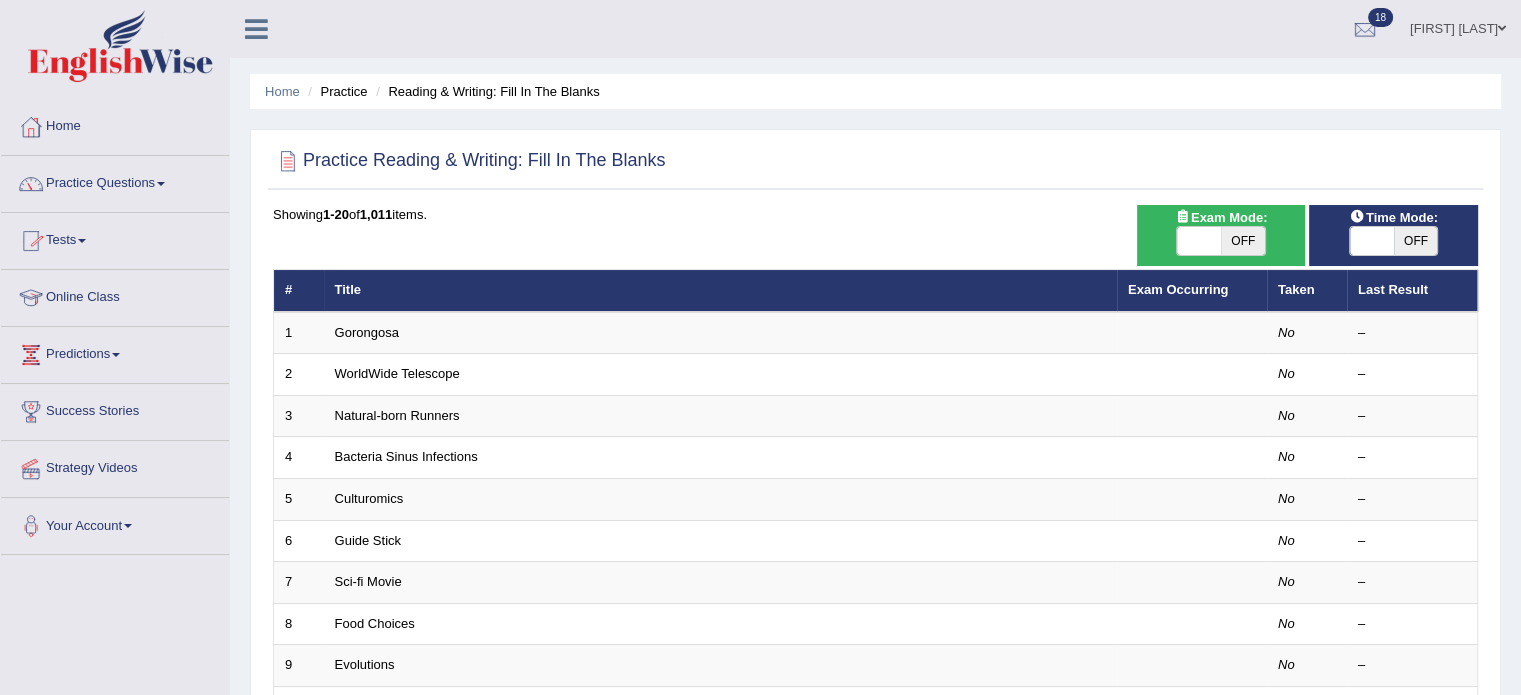 click at bounding box center [161, 184] 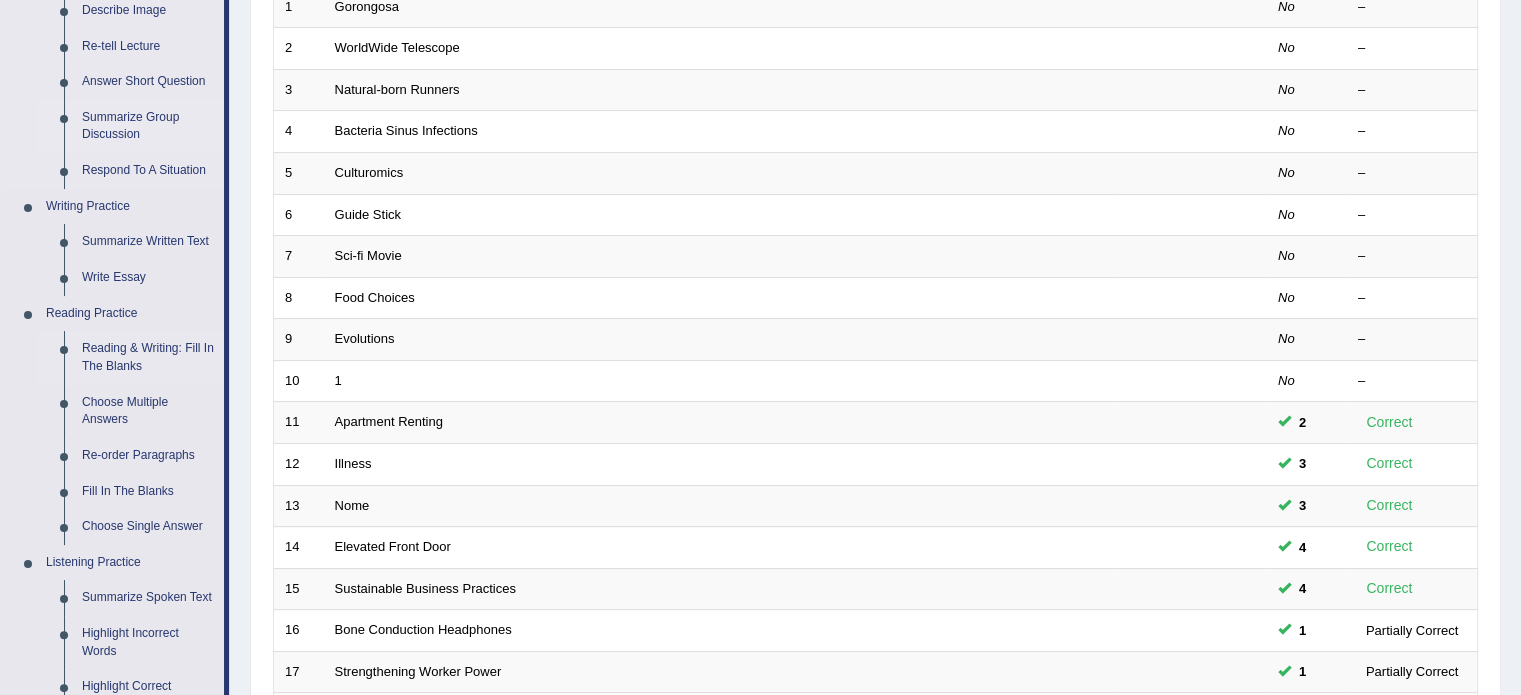 scroll, scrollTop: 327, scrollLeft: 0, axis: vertical 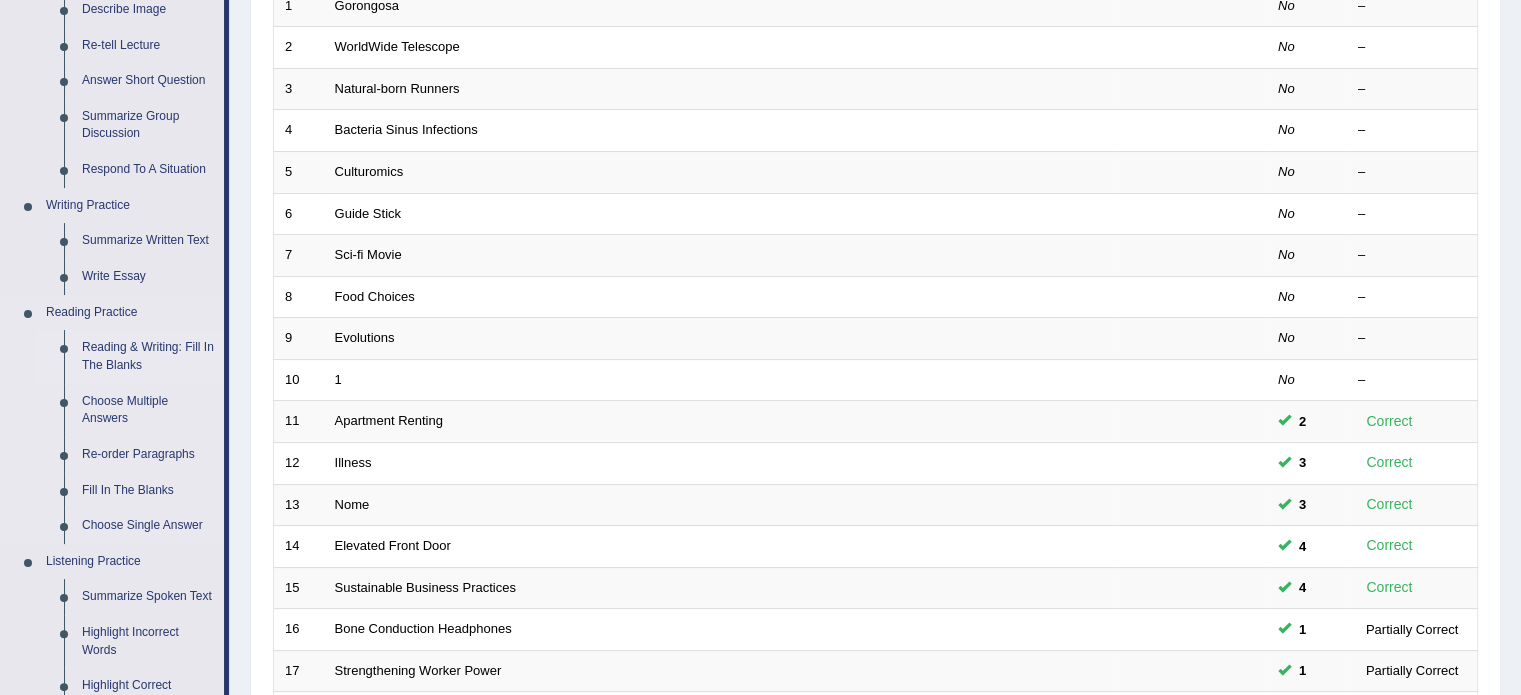 click on "Reading & Writing: Fill In The Blanks" at bounding box center (148, 356) 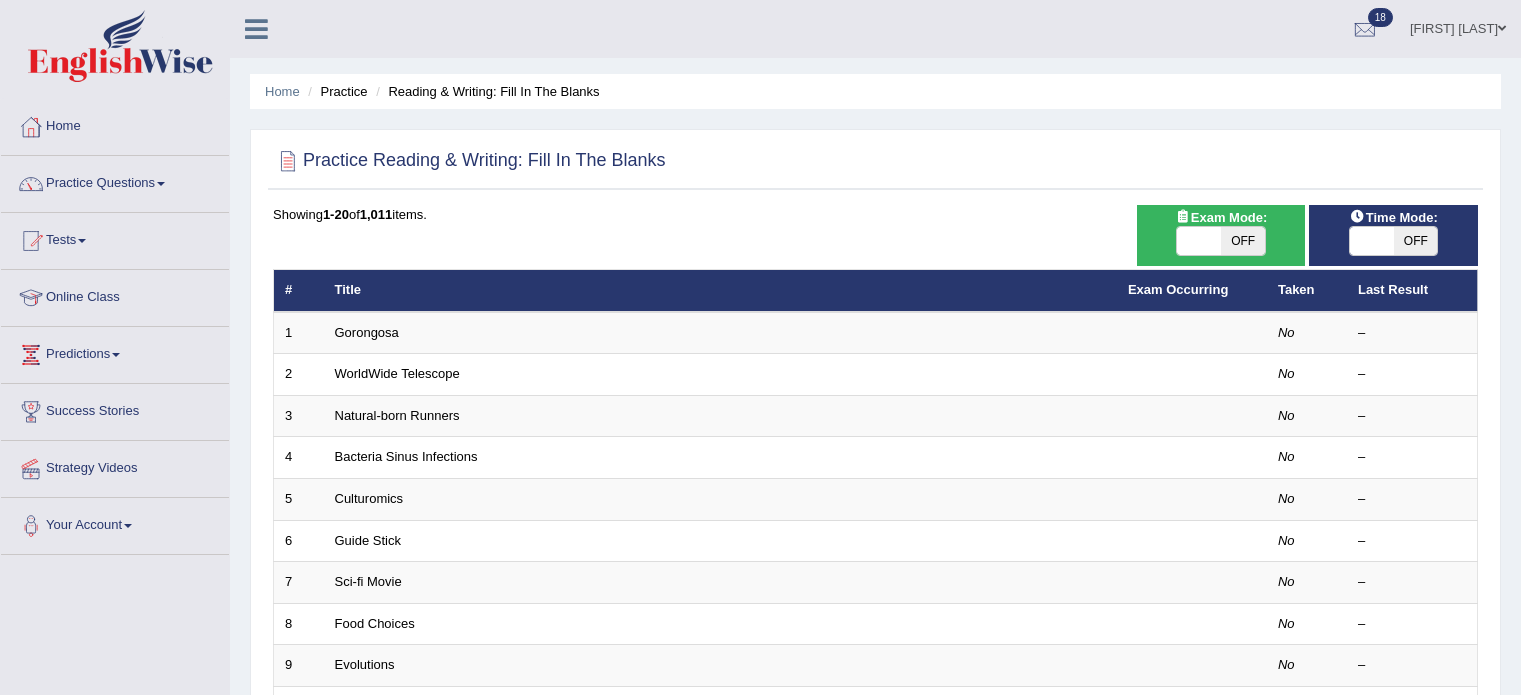 scroll, scrollTop: 0, scrollLeft: 0, axis: both 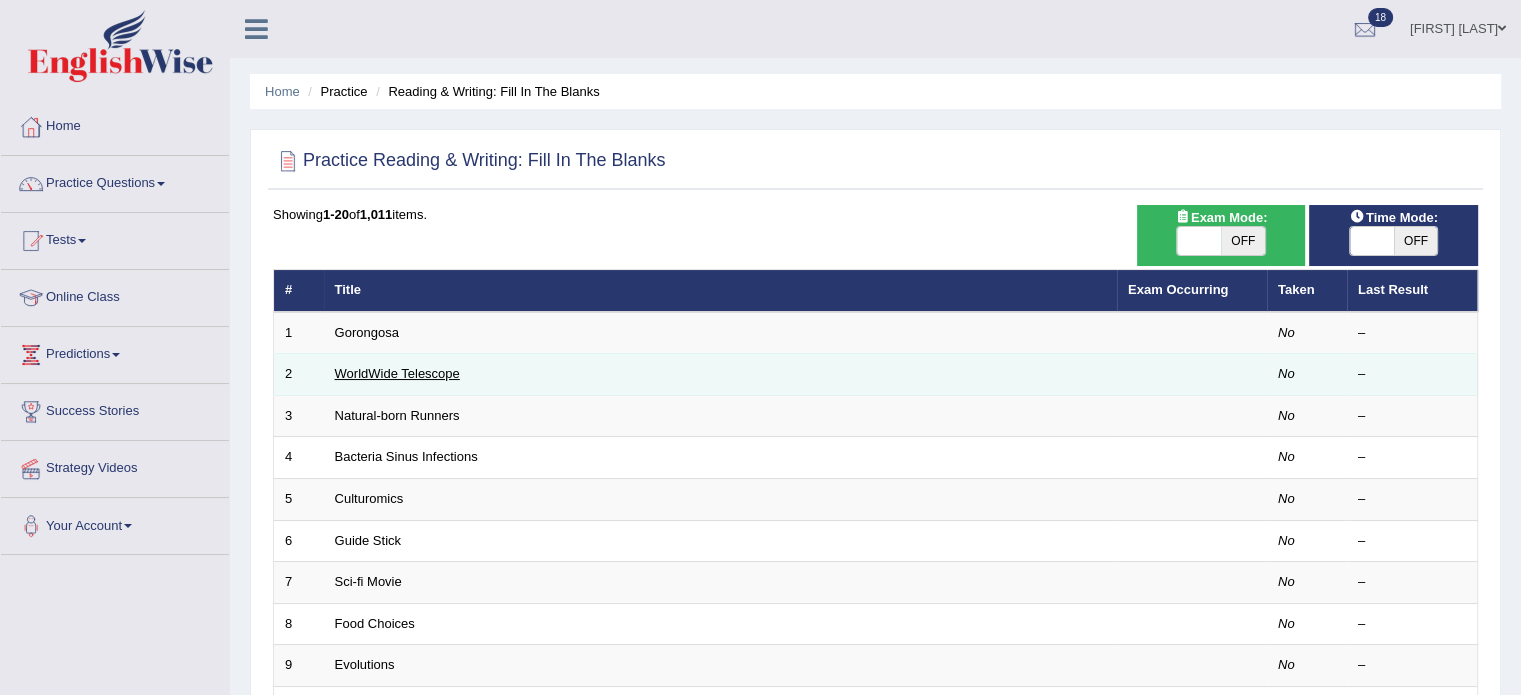 click on "WorldWide Telescope" at bounding box center [397, 373] 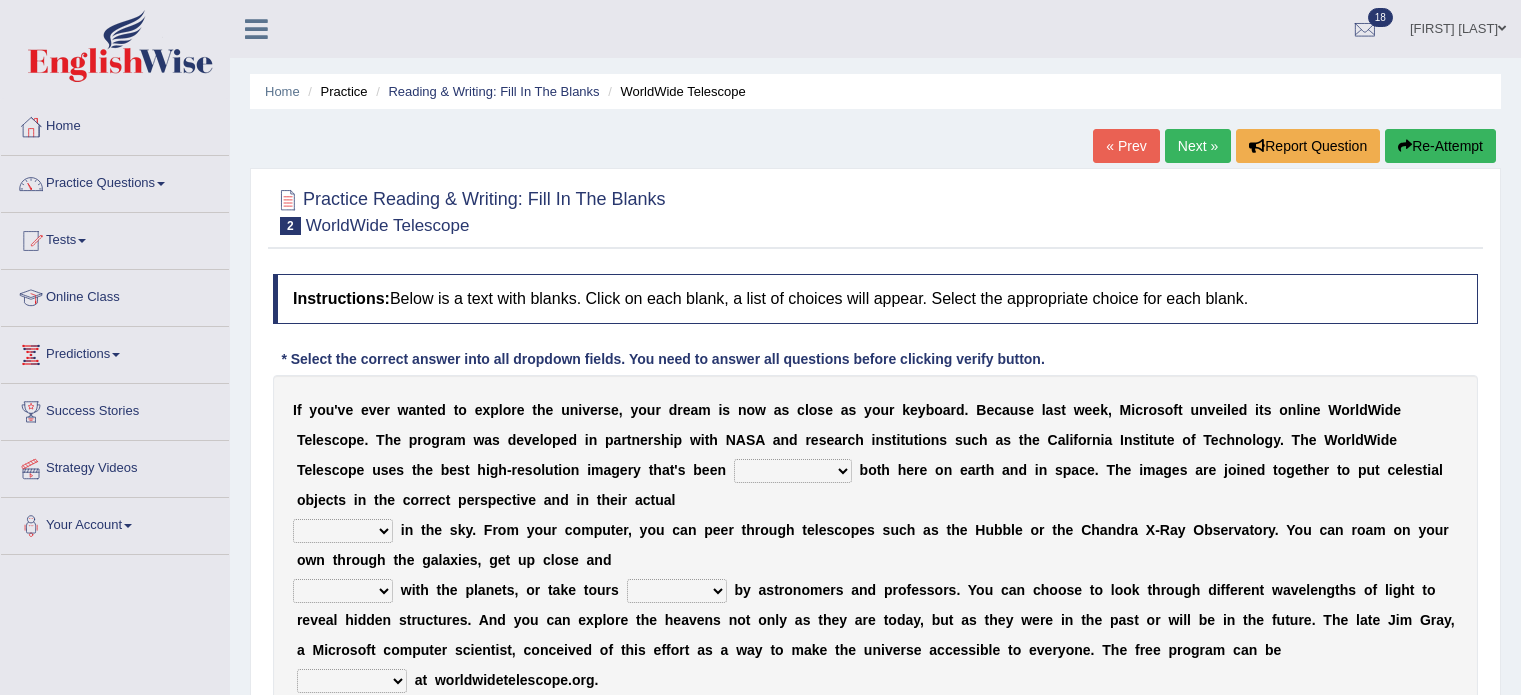 scroll, scrollTop: 0, scrollLeft: 0, axis: both 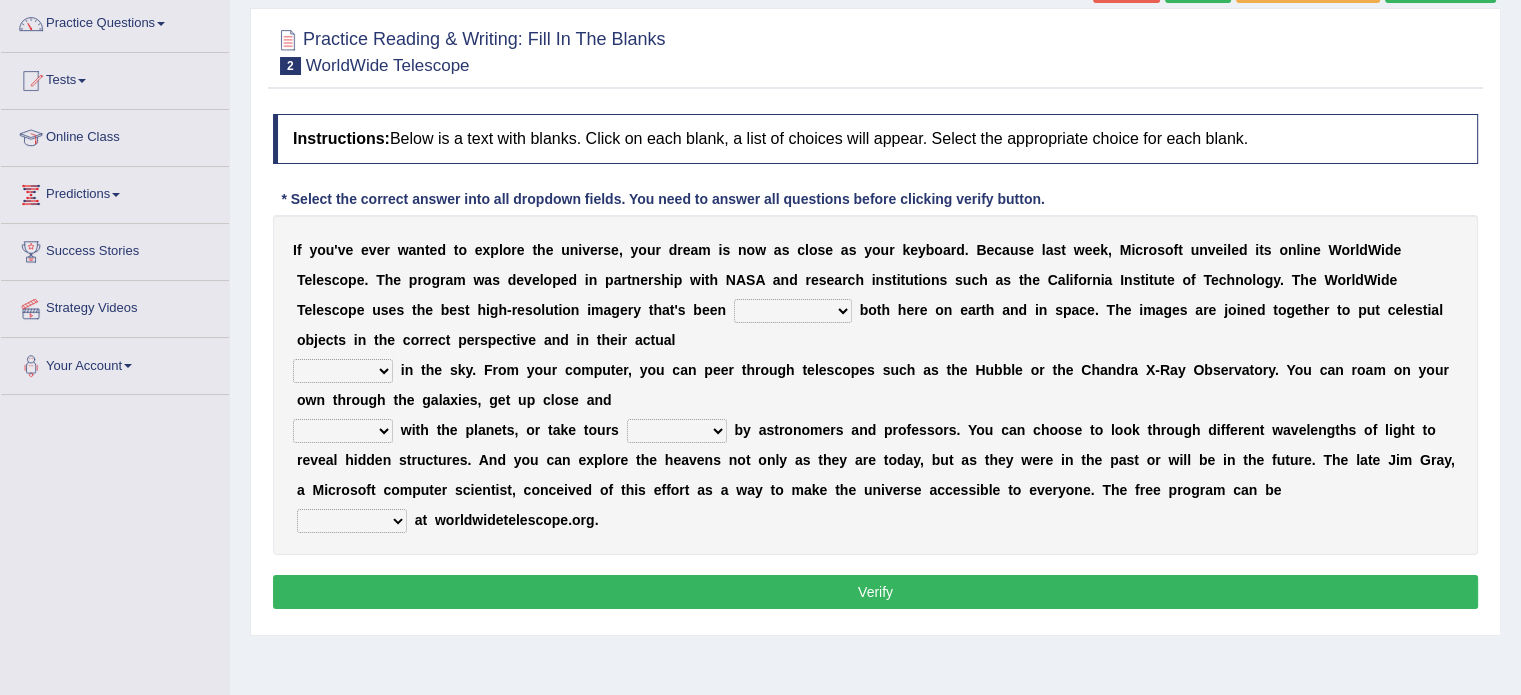 click on "degraded ascended remonstrated generated" at bounding box center [793, 311] 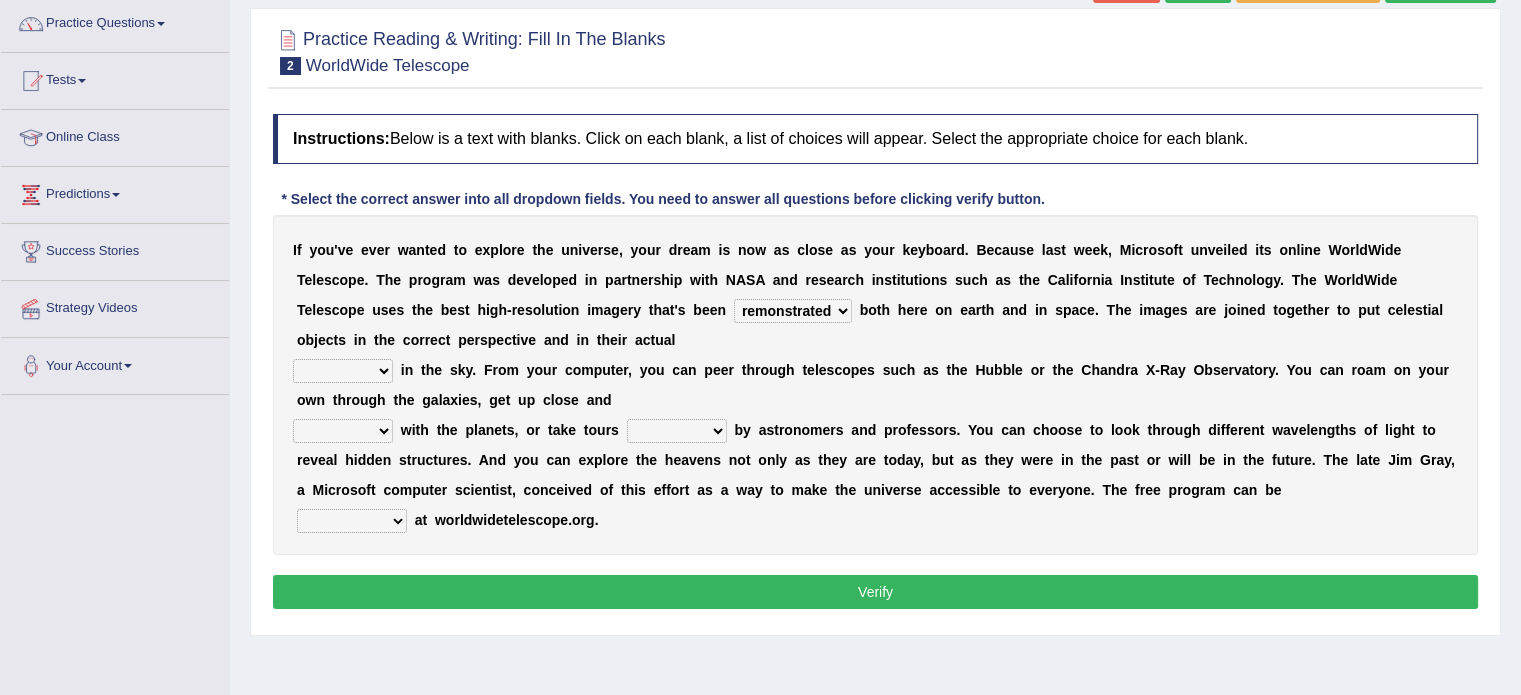 click on "degraded ascended remonstrated generated" at bounding box center (793, 311) 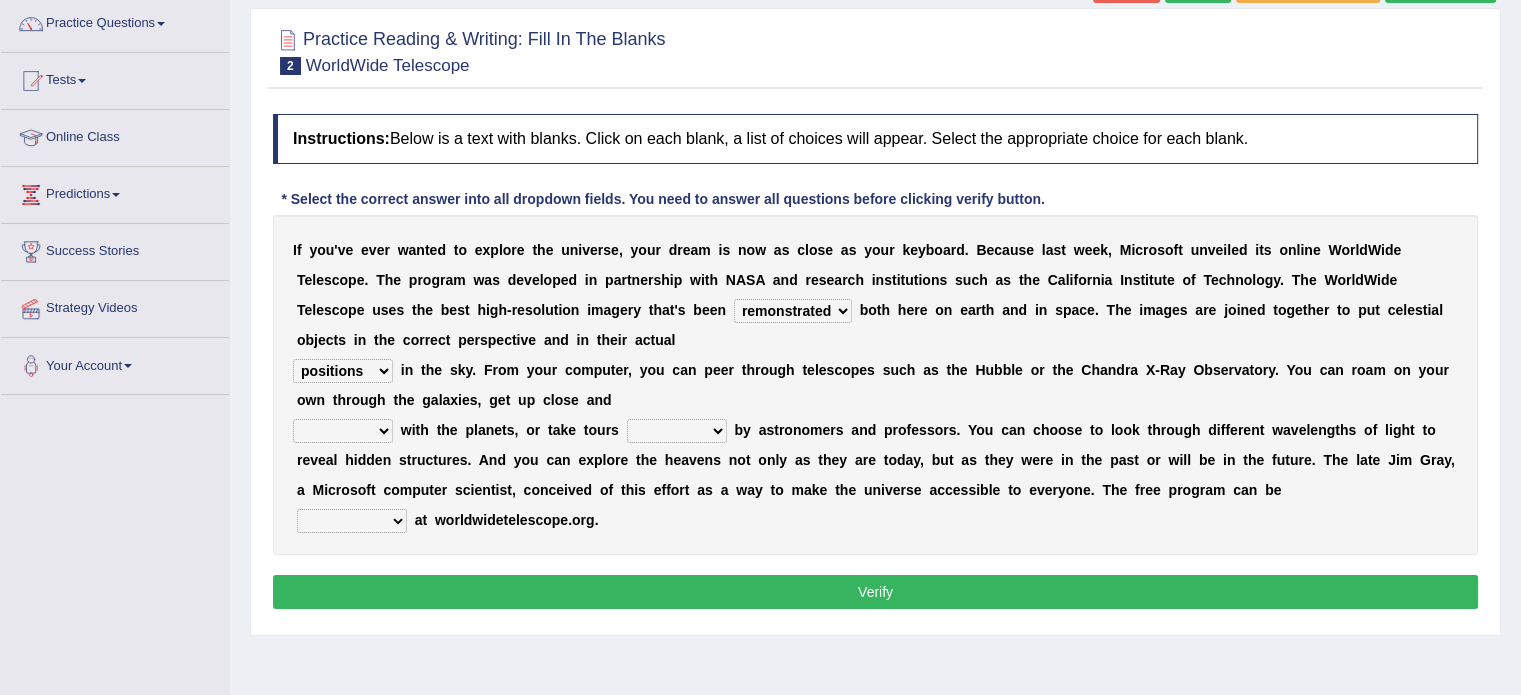 click on "aspects parts conditions positions" at bounding box center [343, 371] 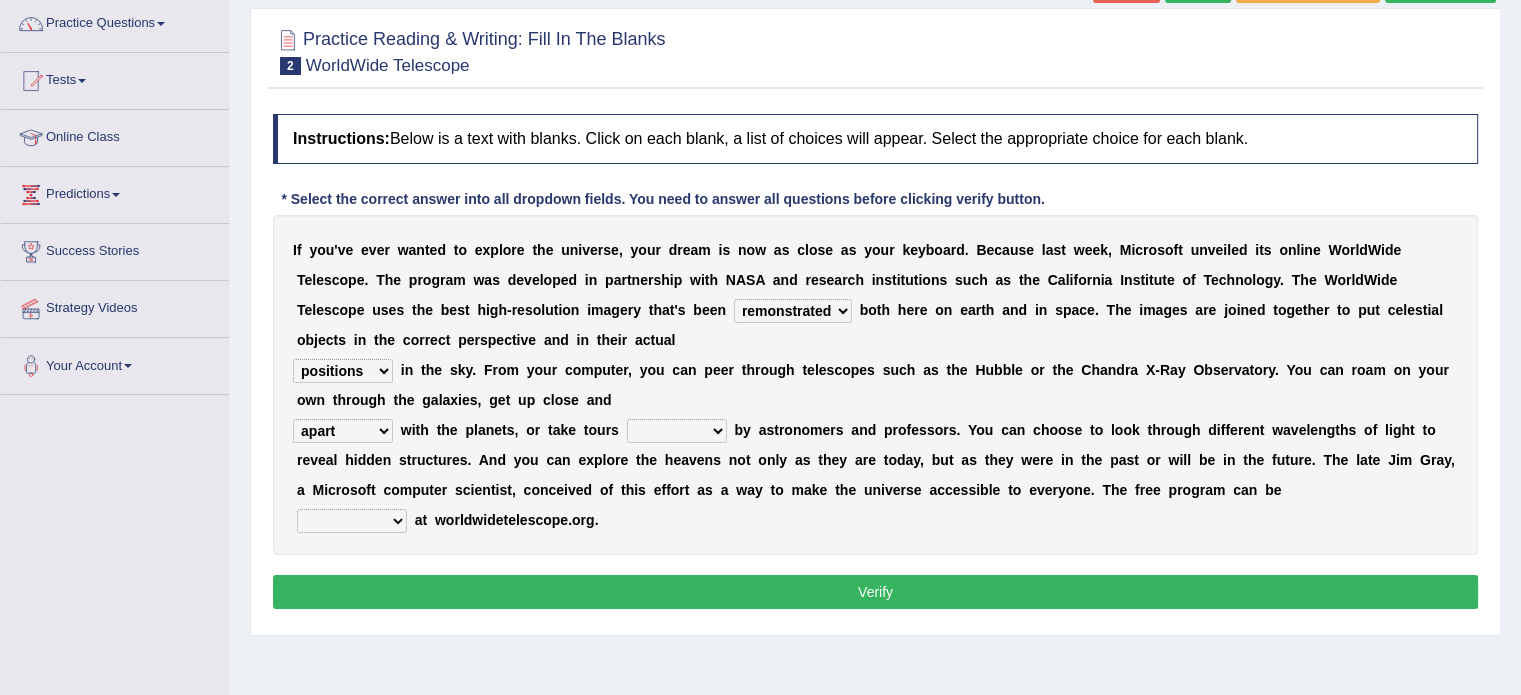click on "personal individual apart polite" at bounding box center (343, 431) 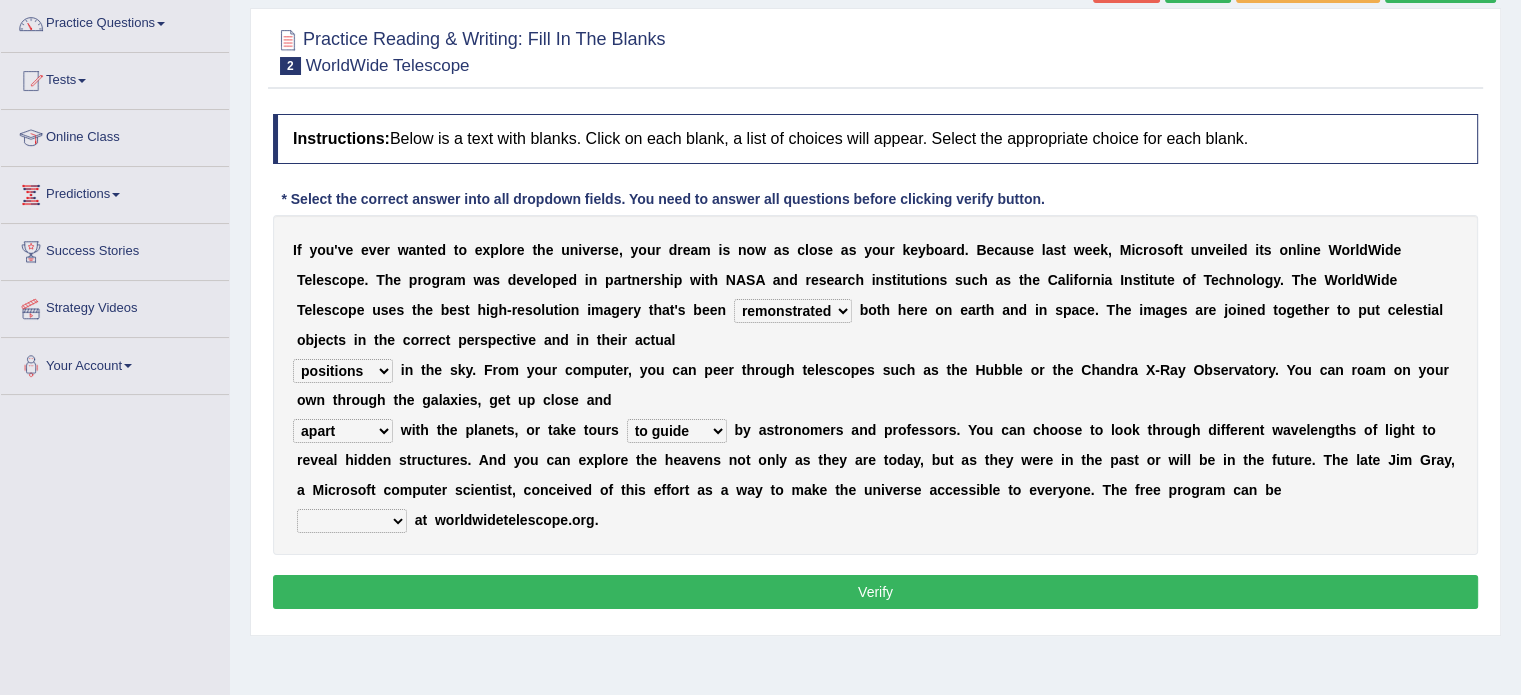 click on "upheld downloaded loaded posted" at bounding box center (352, 521) 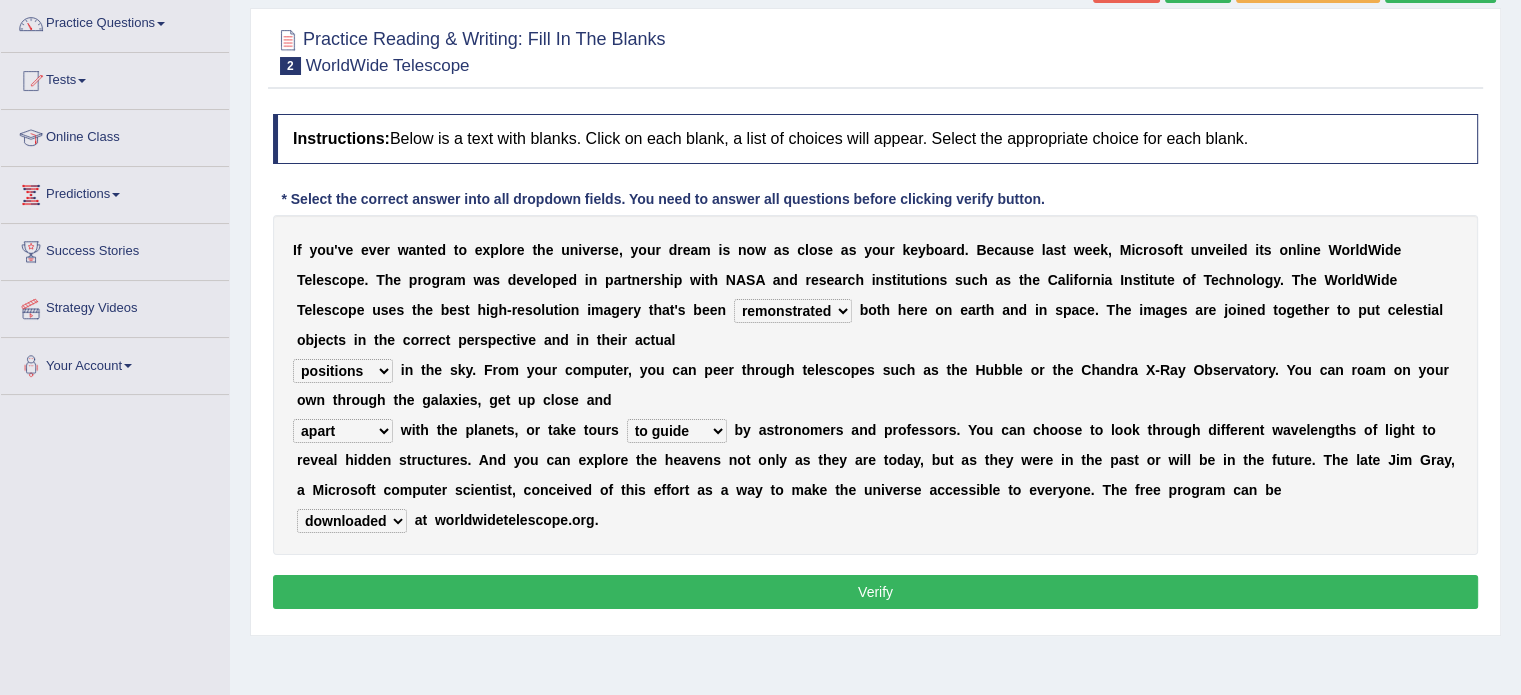 click on "upheld downloaded loaded posted" at bounding box center (352, 521) 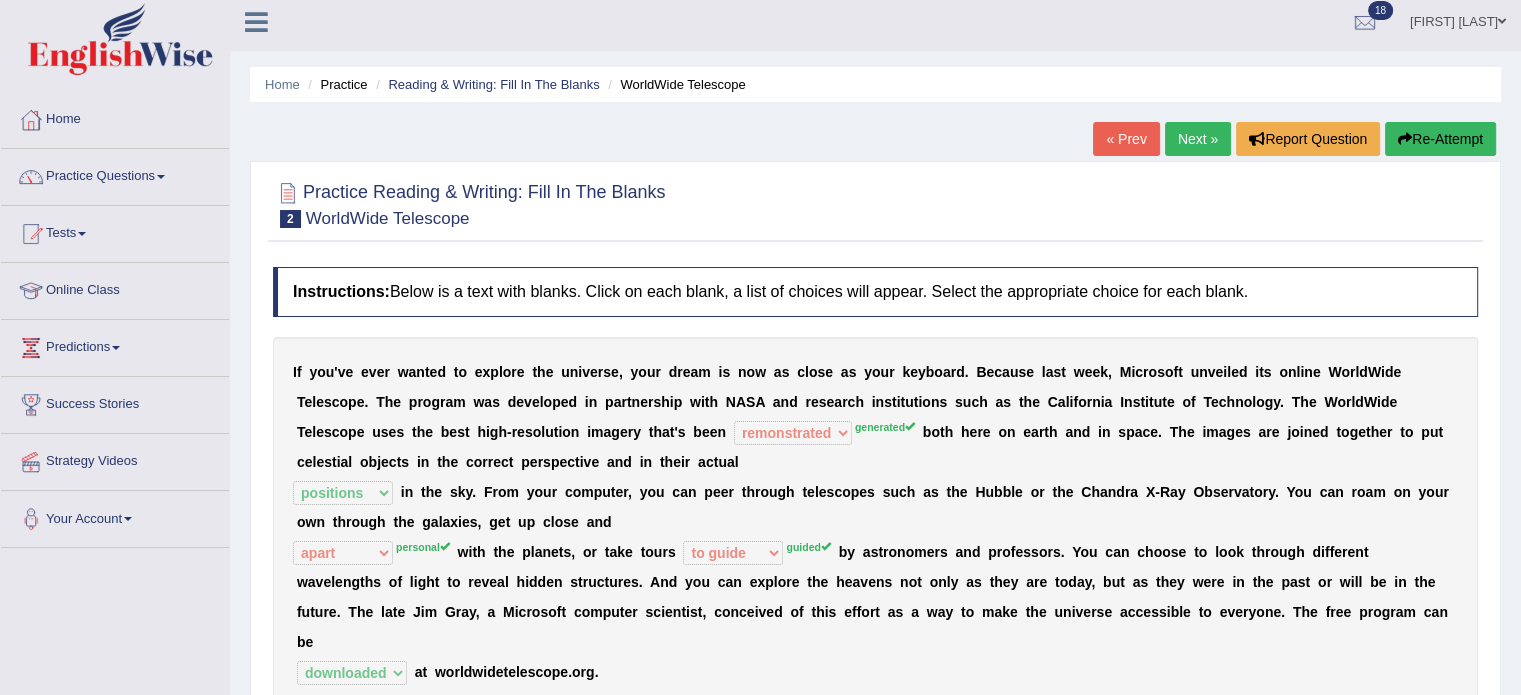 scroll, scrollTop: 0, scrollLeft: 0, axis: both 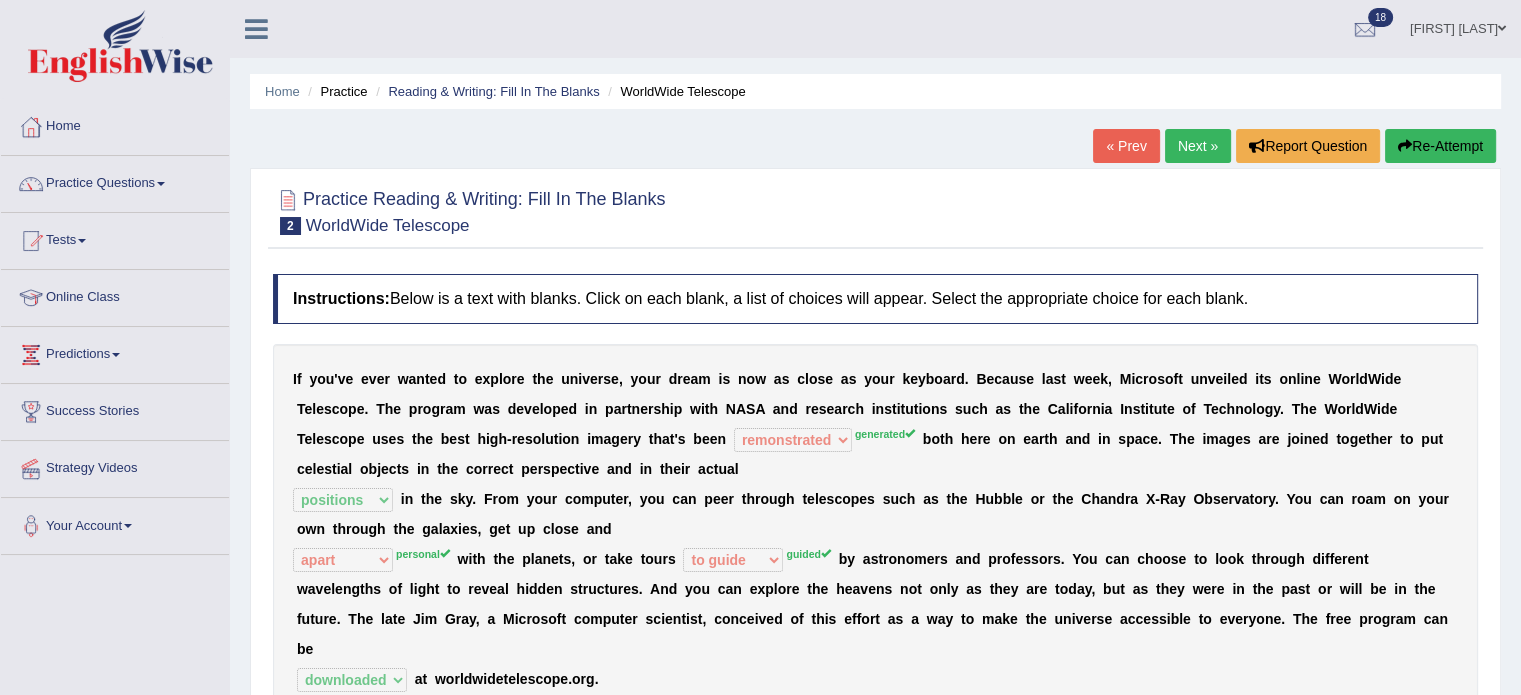 click on "Re-Attempt" at bounding box center (1440, 146) 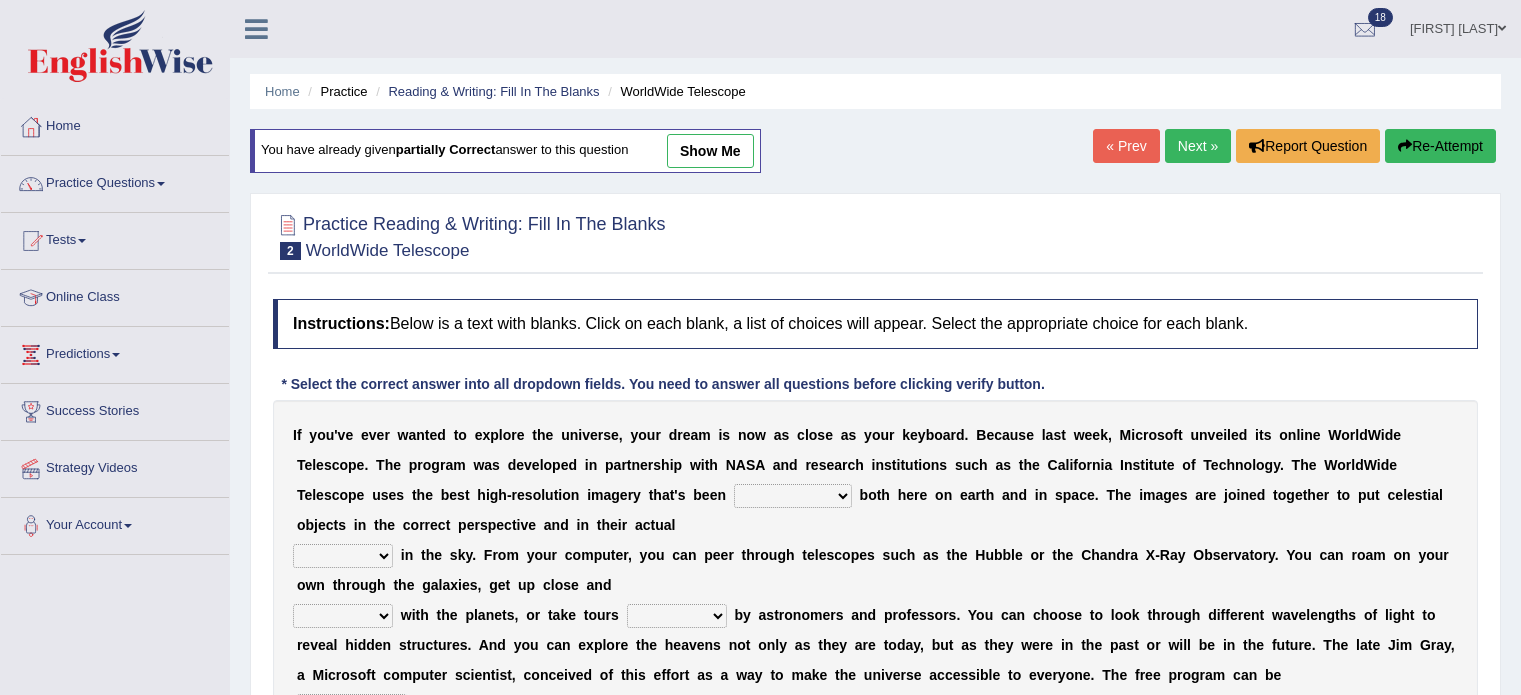 scroll, scrollTop: 0, scrollLeft: 0, axis: both 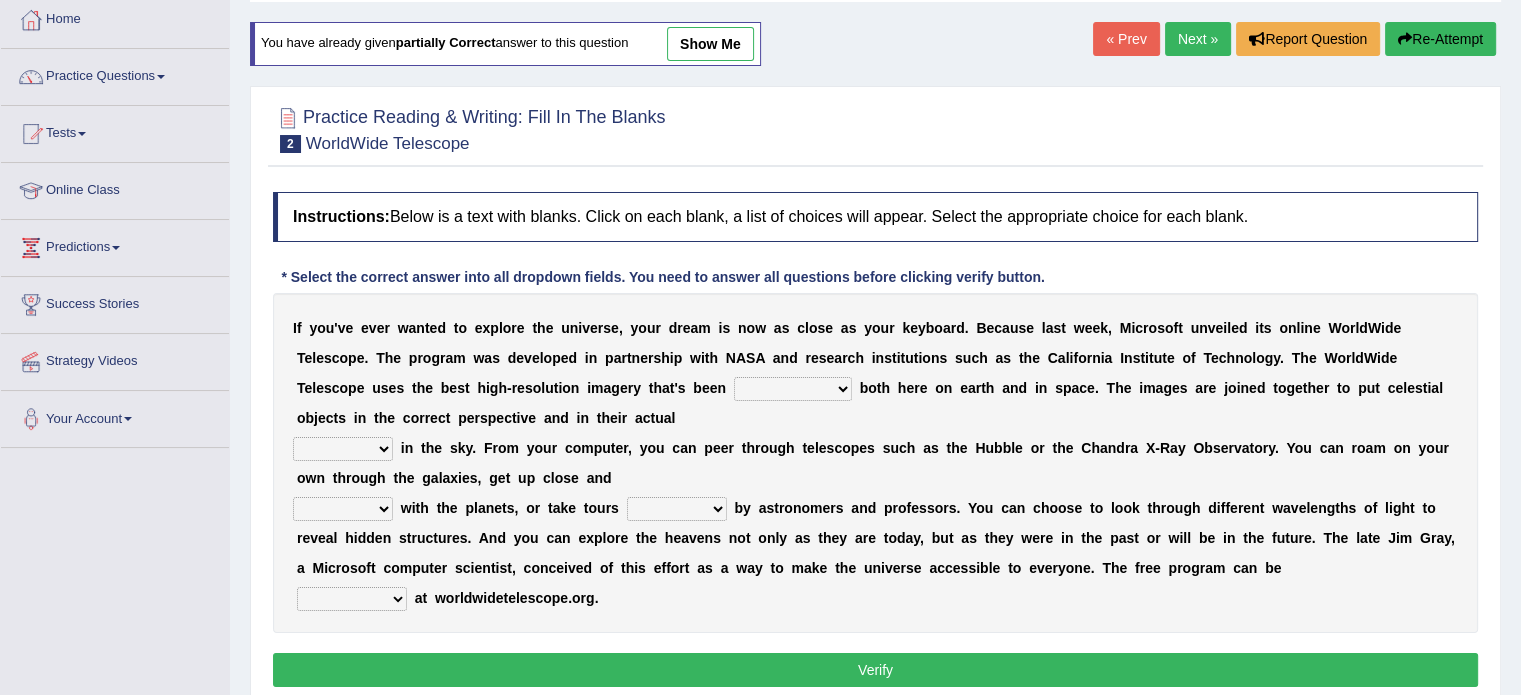 click on "degraded ascended remonstrated generated" at bounding box center (793, 389) 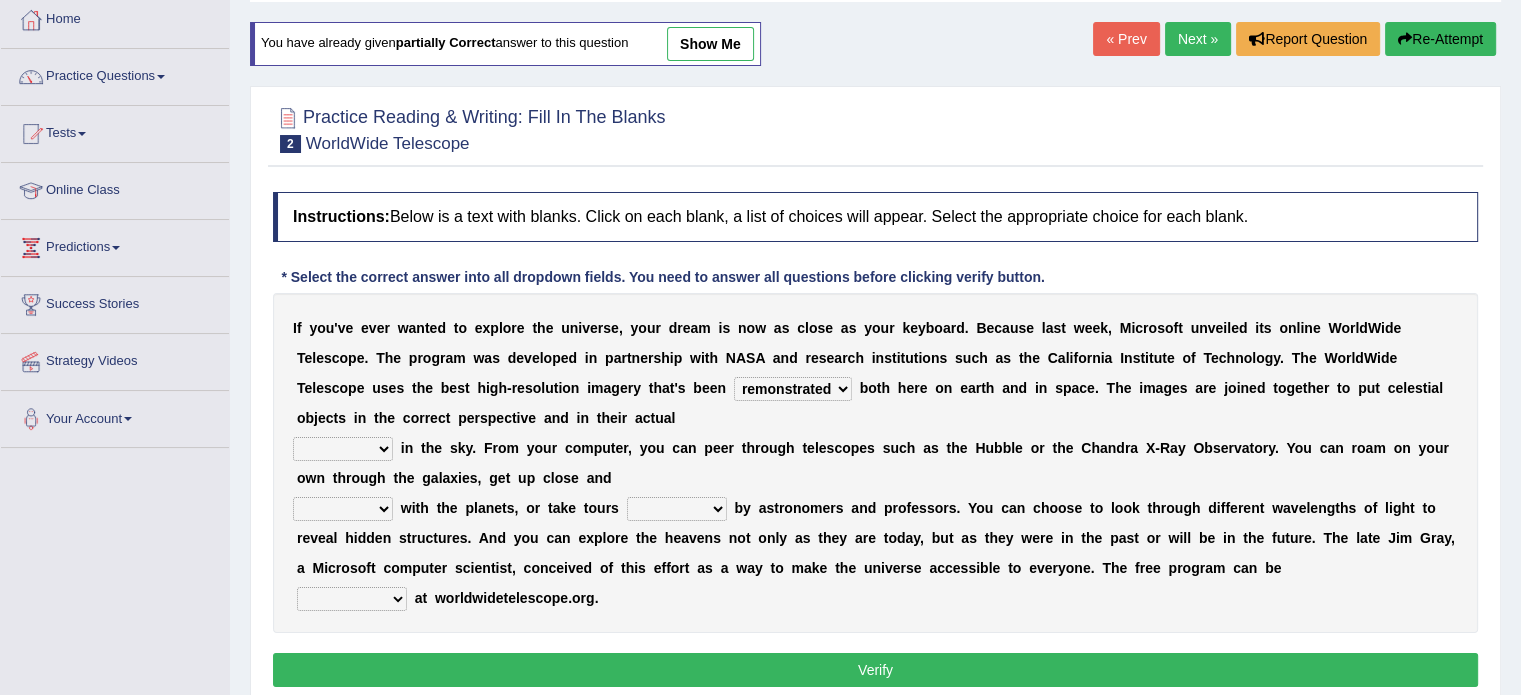click on "degraded ascended remonstrated generated" at bounding box center (793, 389) 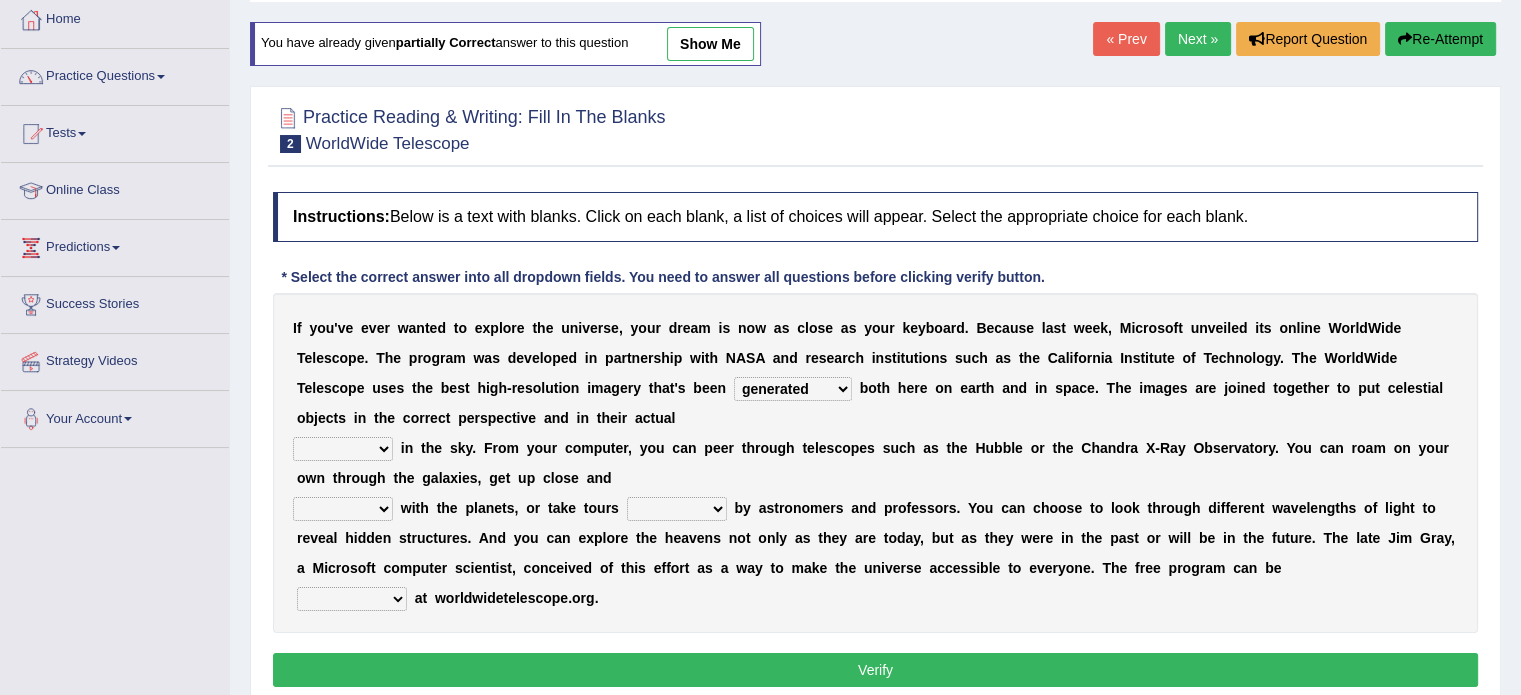 click on "aspects parts conditions positions" at bounding box center (343, 449) 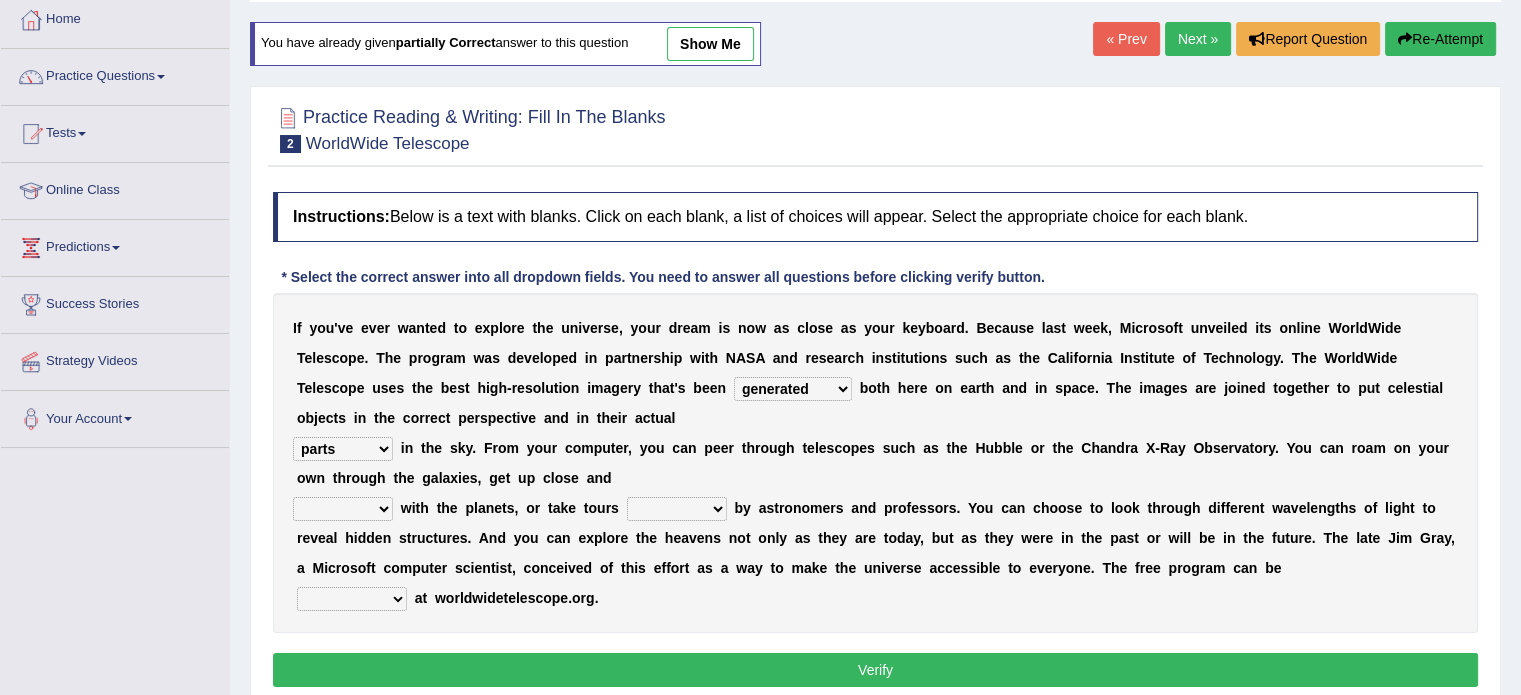 click on "aspects parts conditions positions" at bounding box center [343, 449] 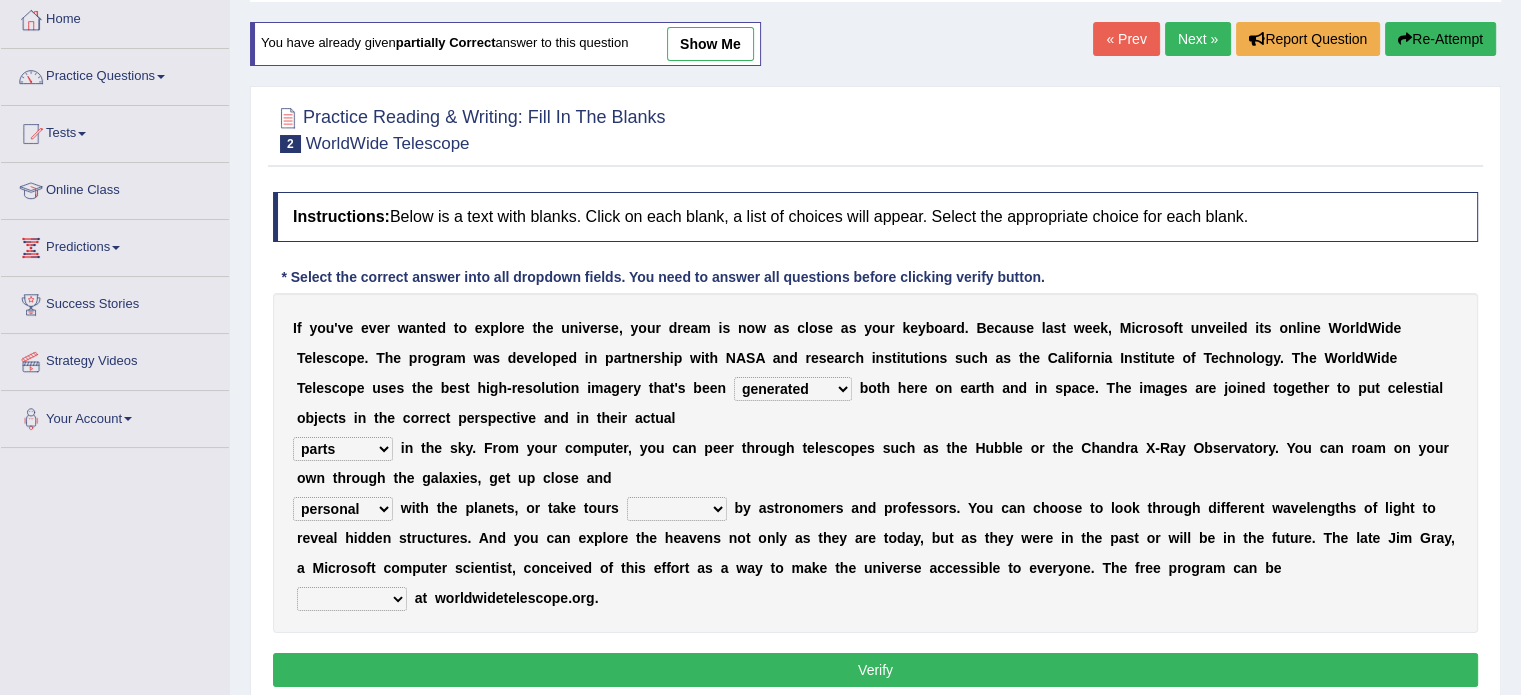 click on "guide guided guiding to guide" at bounding box center (677, 509) 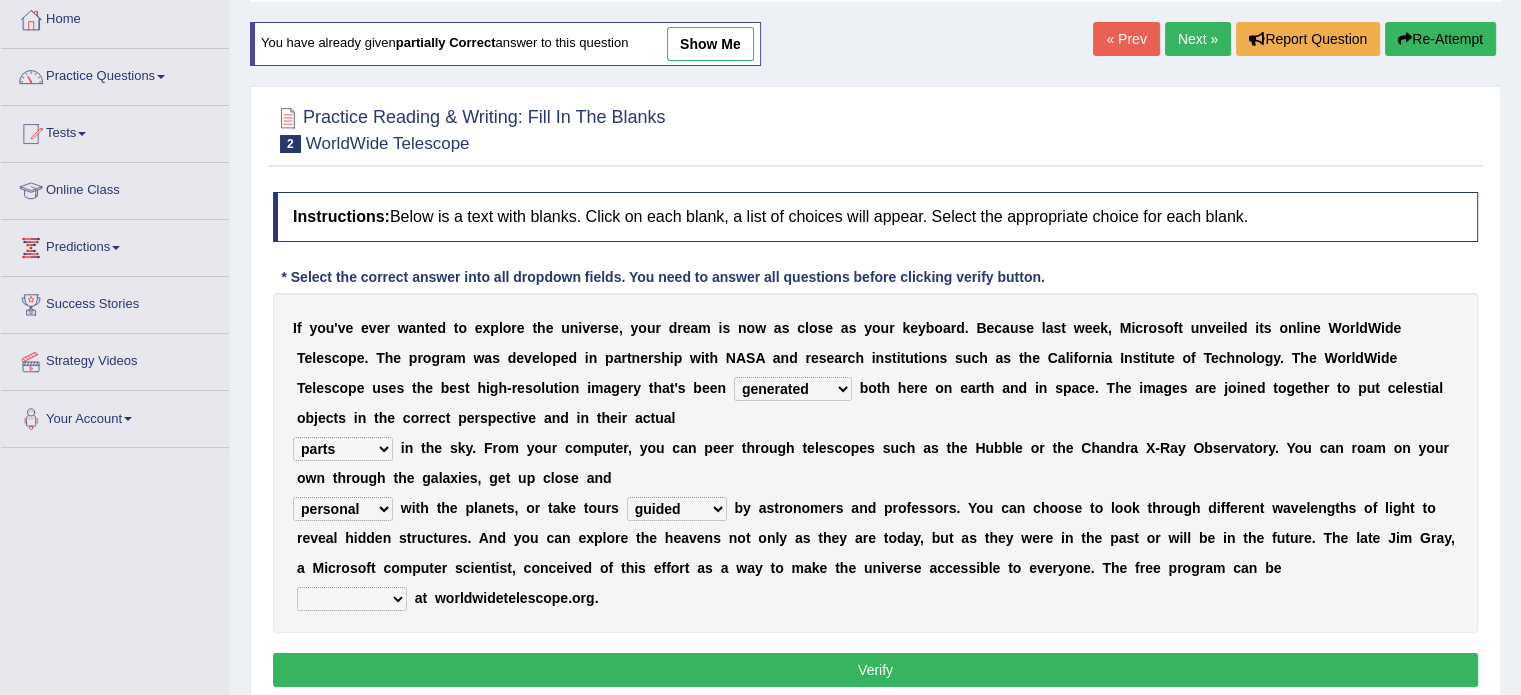 click on "guide guided guiding to guide" at bounding box center [677, 509] 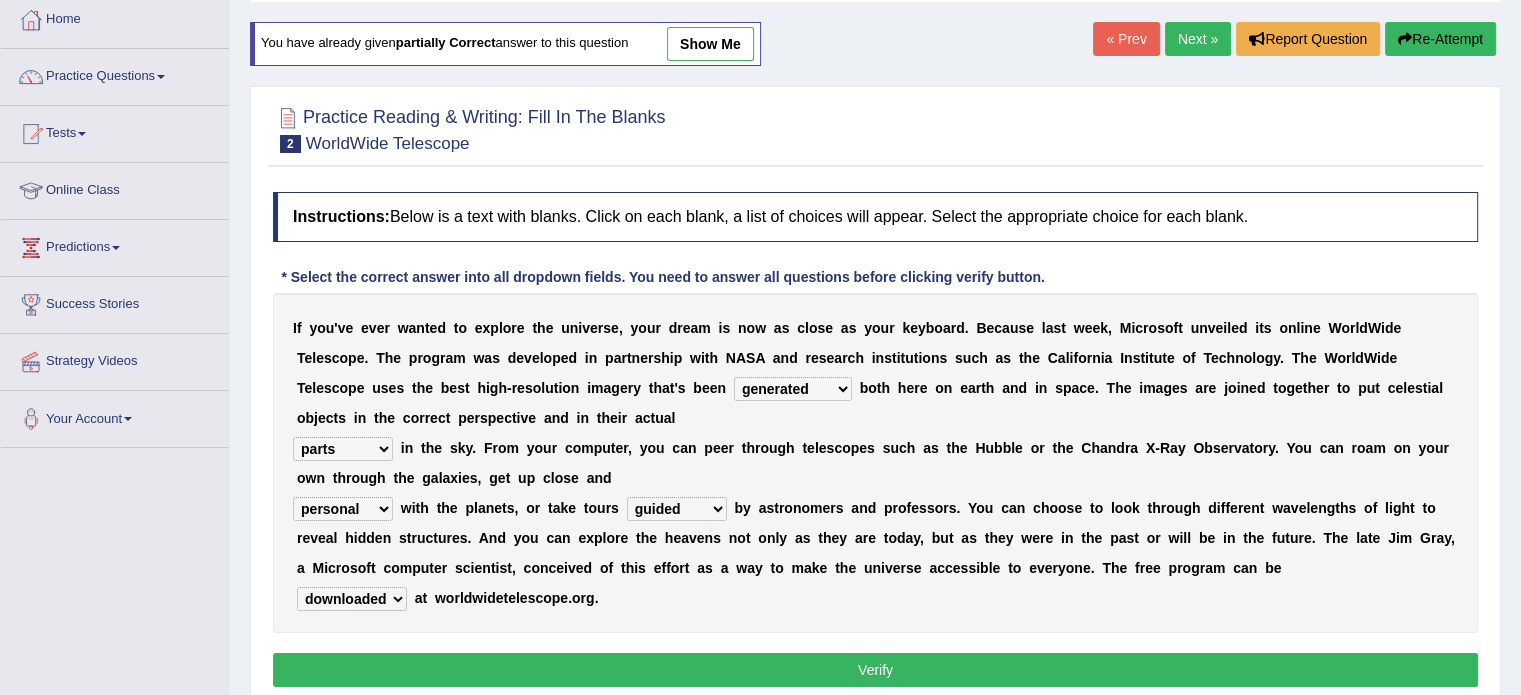 click on "upheld downloaded loaded posted" at bounding box center (352, 599) 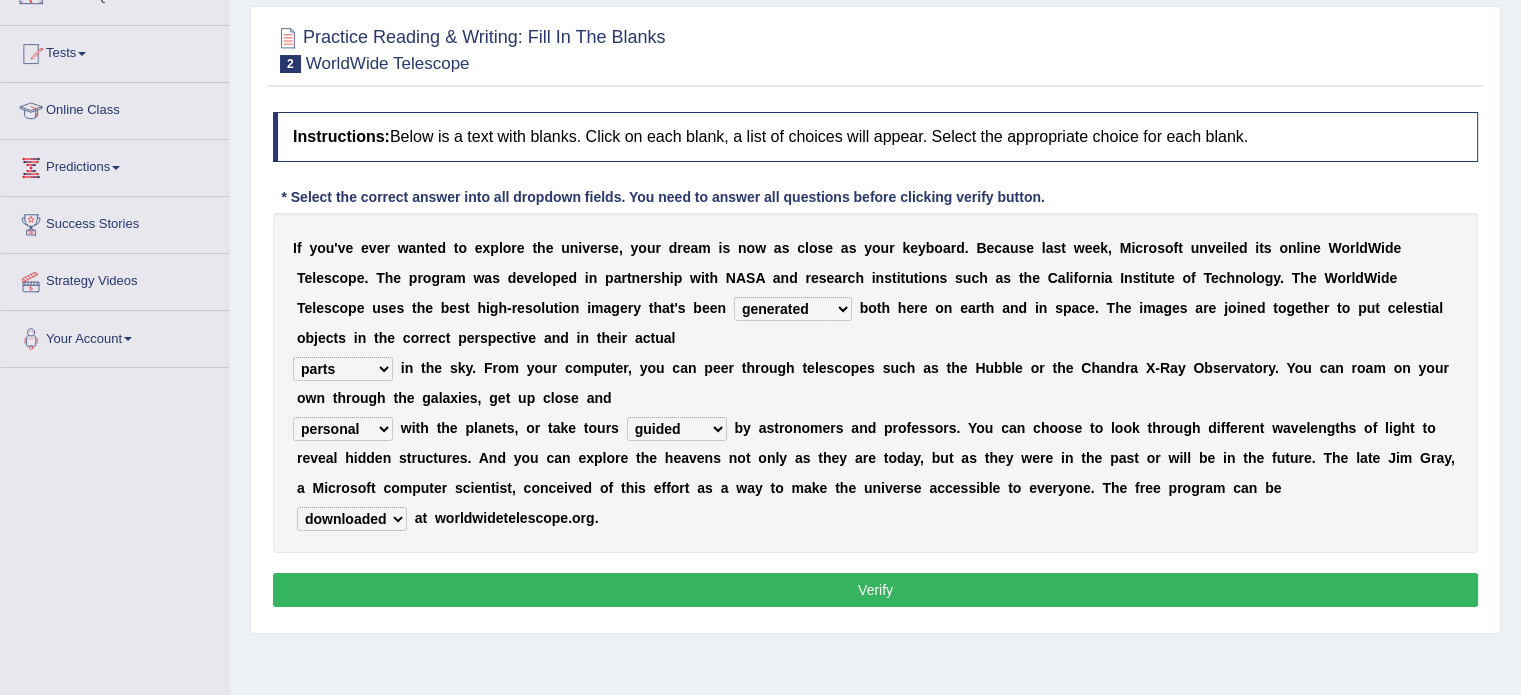 scroll, scrollTop: 188, scrollLeft: 0, axis: vertical 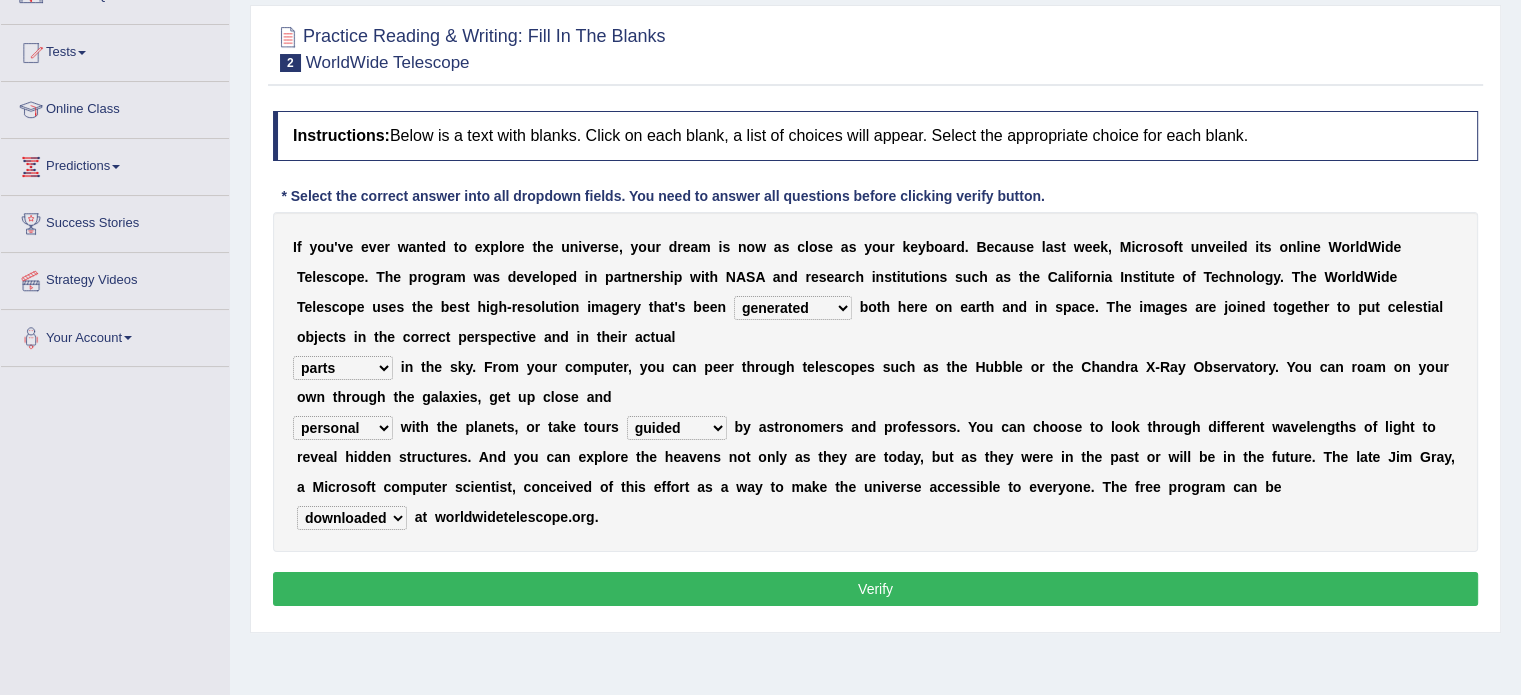 click on "Verify" at bounding box center (875, 589) 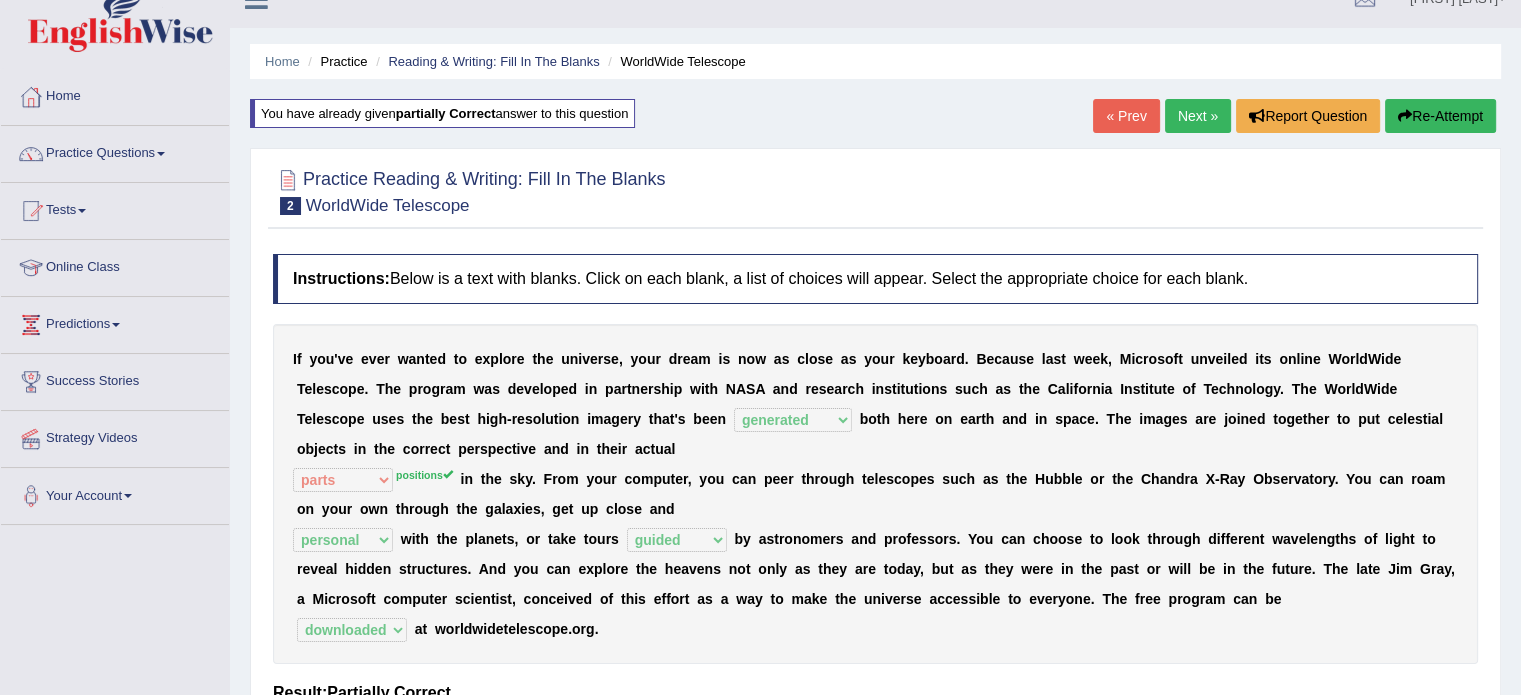 scroll, scrollTop: 28, scrollLeft: 0, axis: vertical 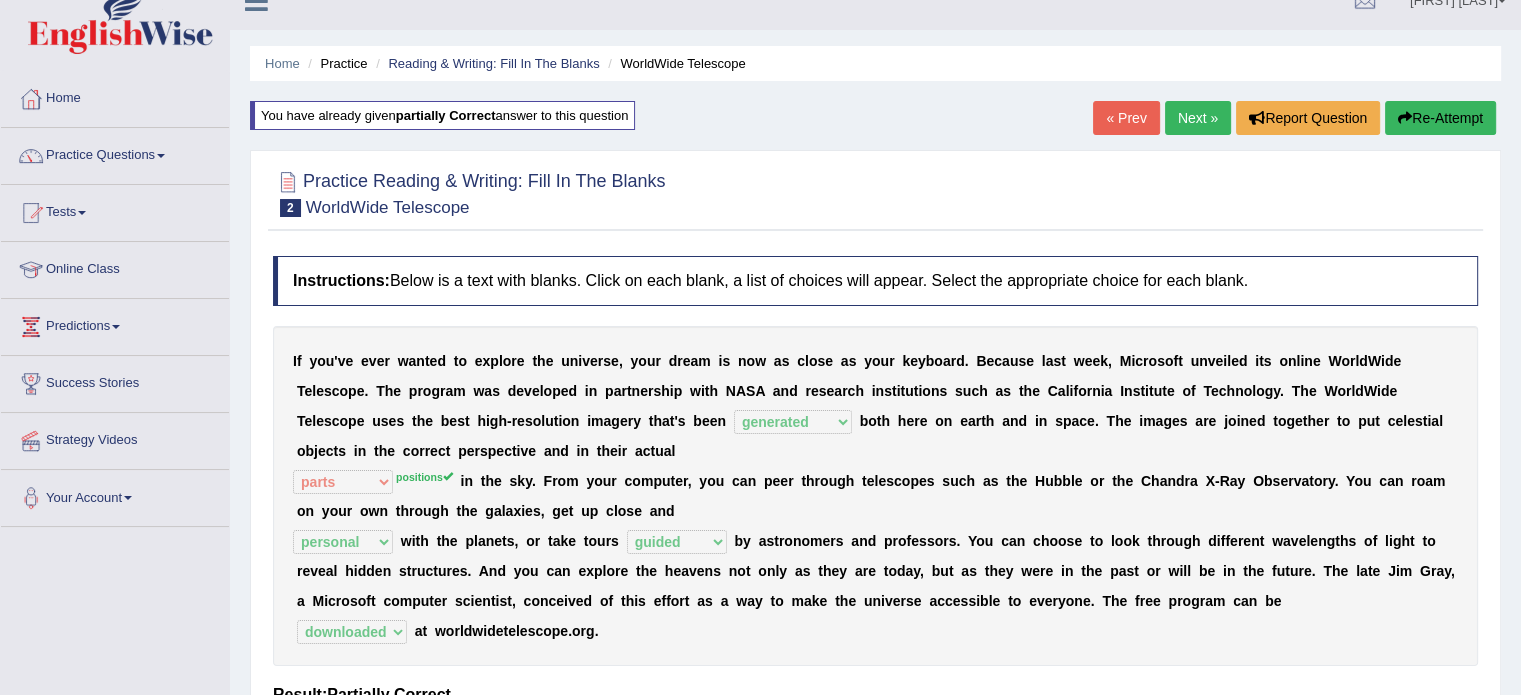 click on "Re-Attempt" at bounding box center [1440, 118] 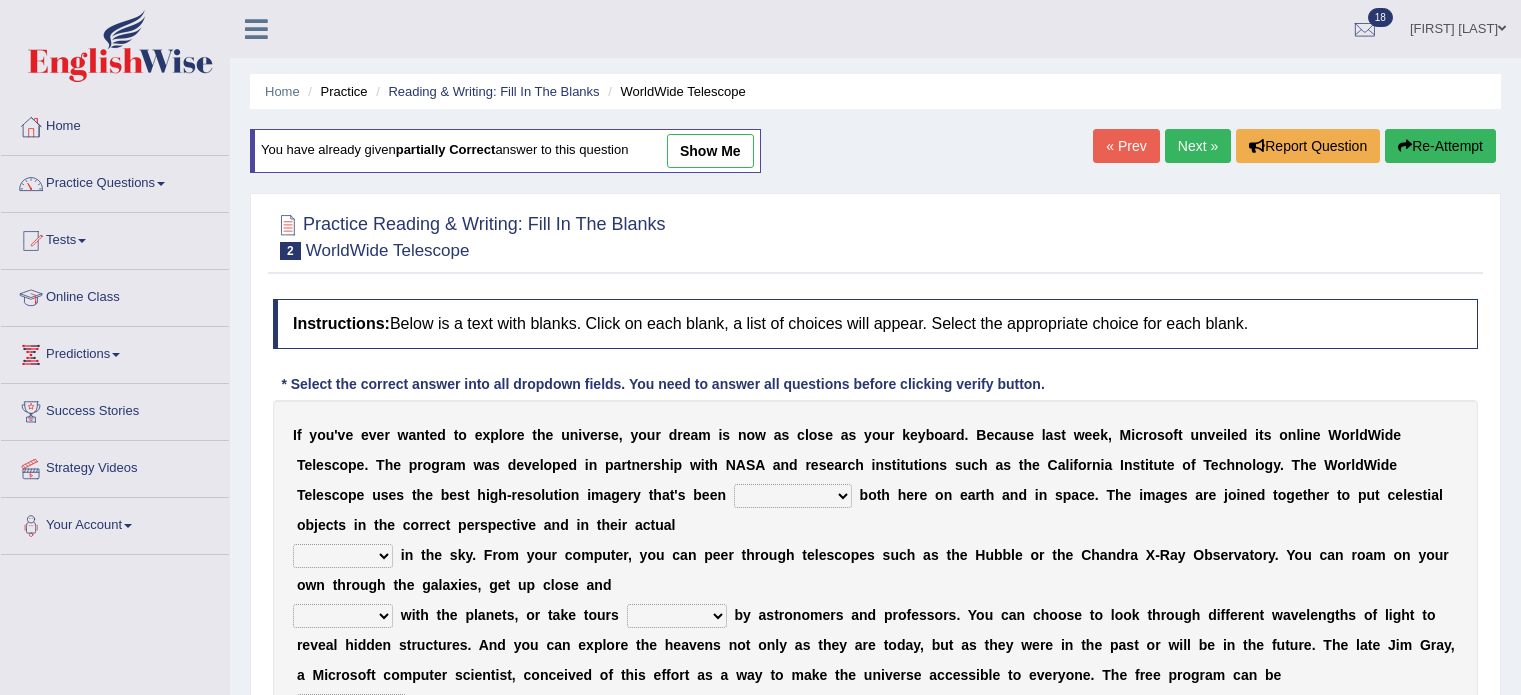 scroll, scrollTop: 28, scrollLeft: 0, axis: vertical 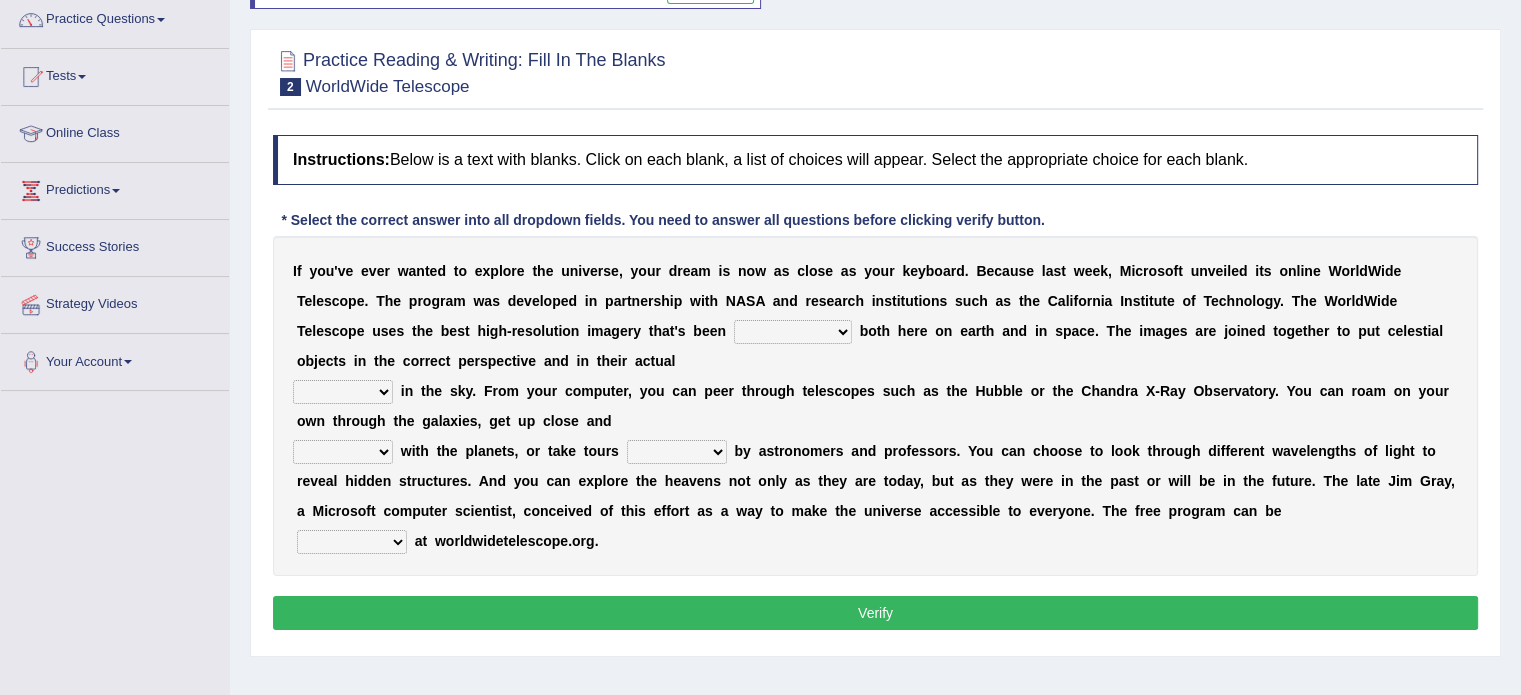 click at bounding box center [856, 331] 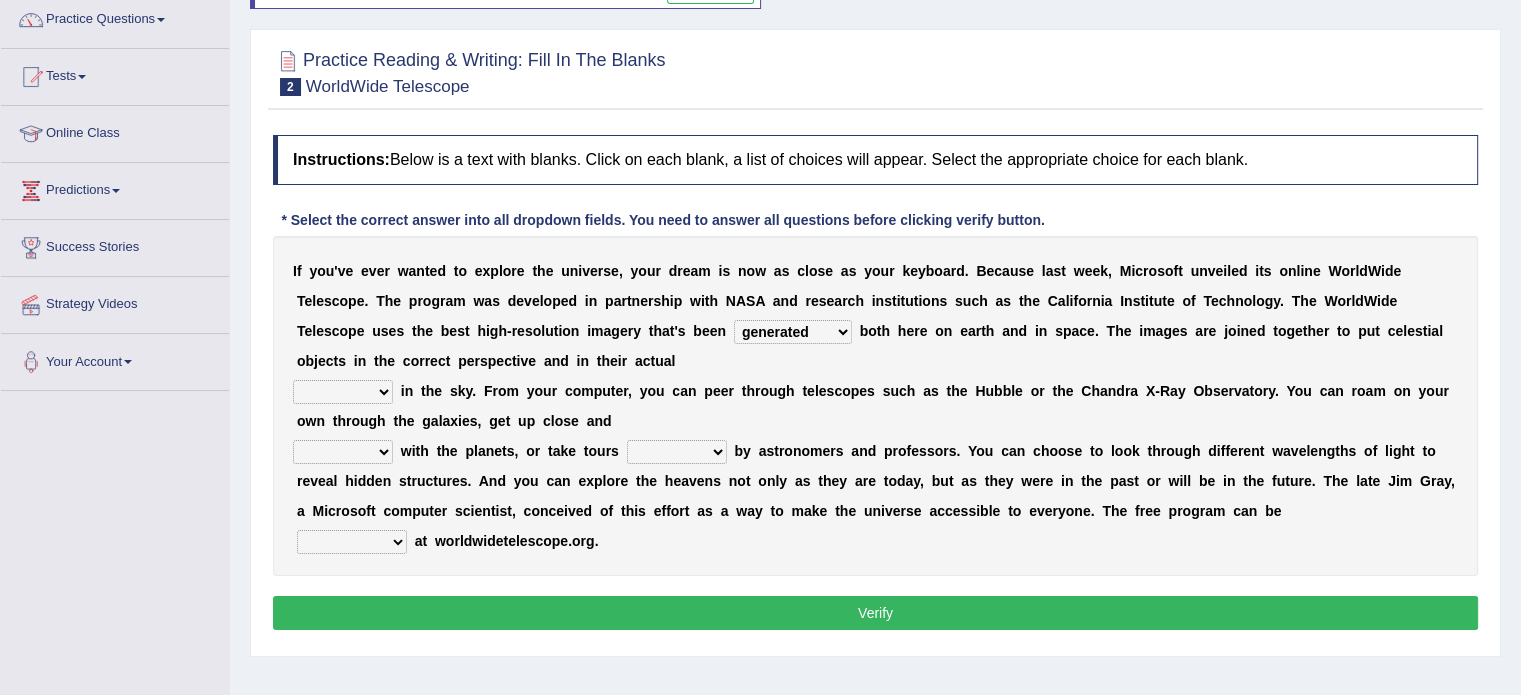 click on "aspects parts conditions positions" at bounding box center [343, 392] 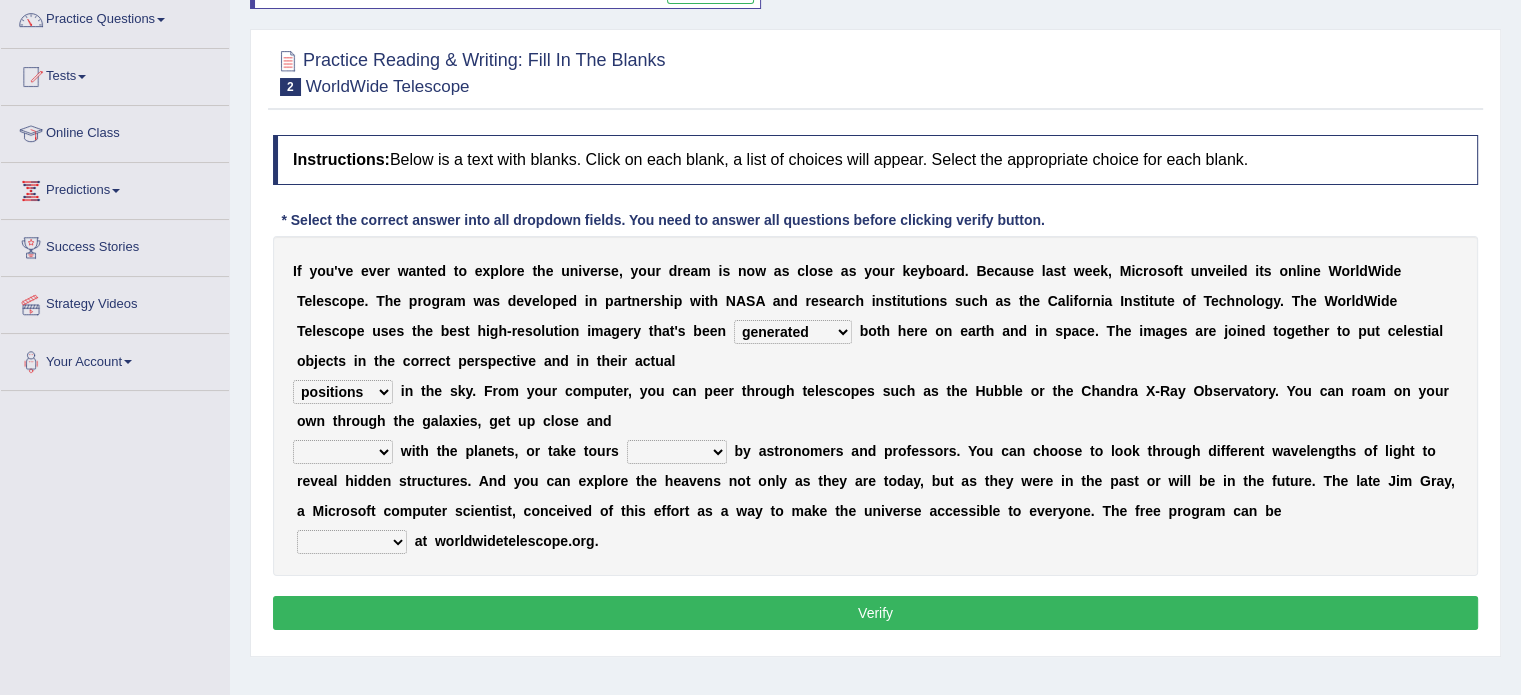 click on "personal individual apart polite" at bounding box center (343, 452) 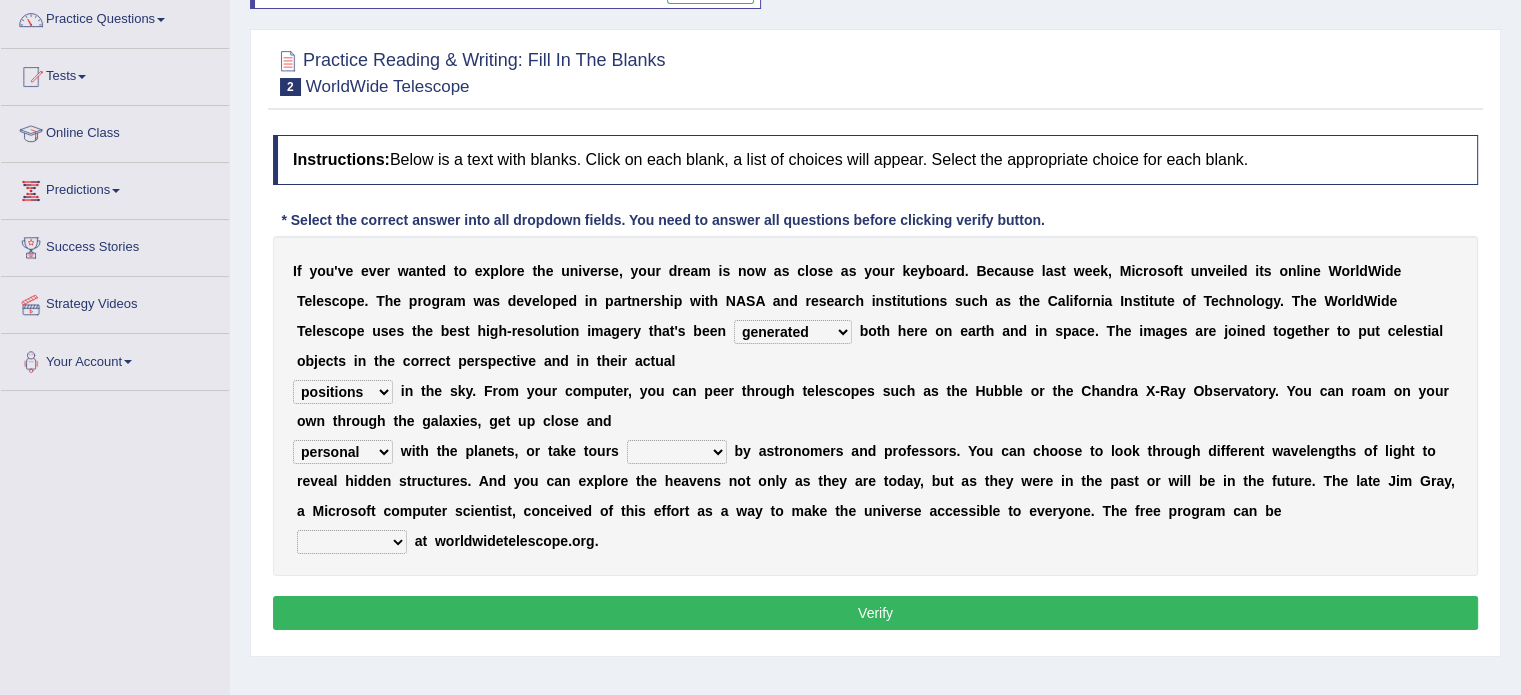 click on "personal individual apart polite" at bounding box center (343, 452) 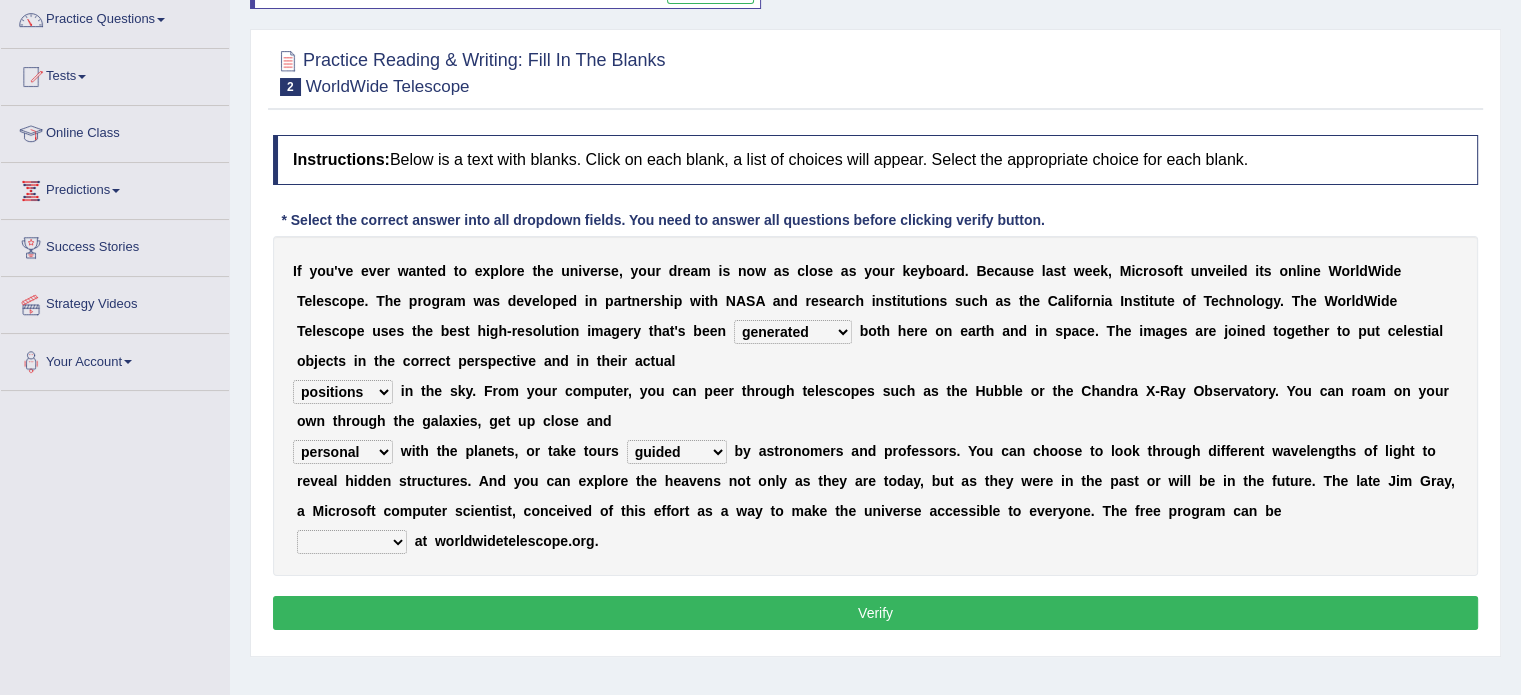 click on "upheld downloaded loaded posted" at bounding box center [352, 542] 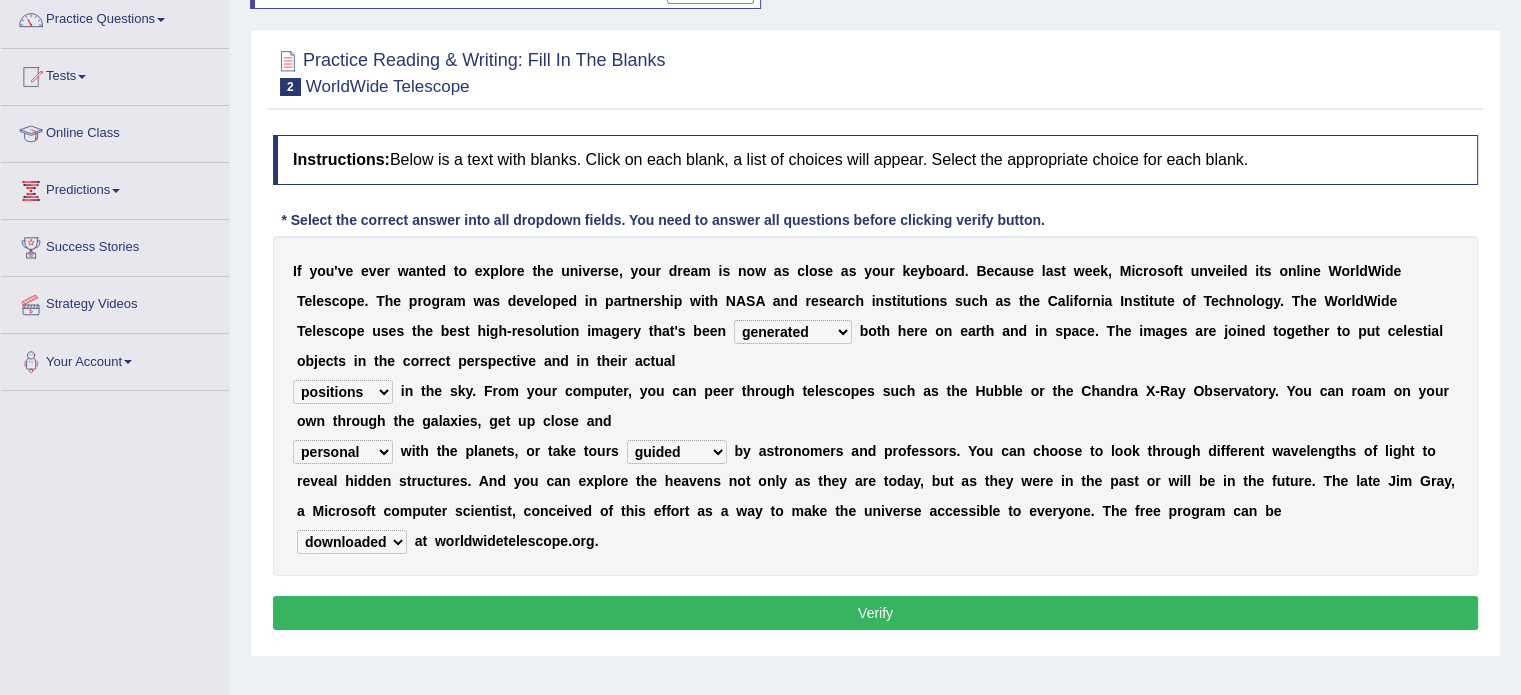click on "upheld downloaded loaded posted" at bounding box center (352, 542) 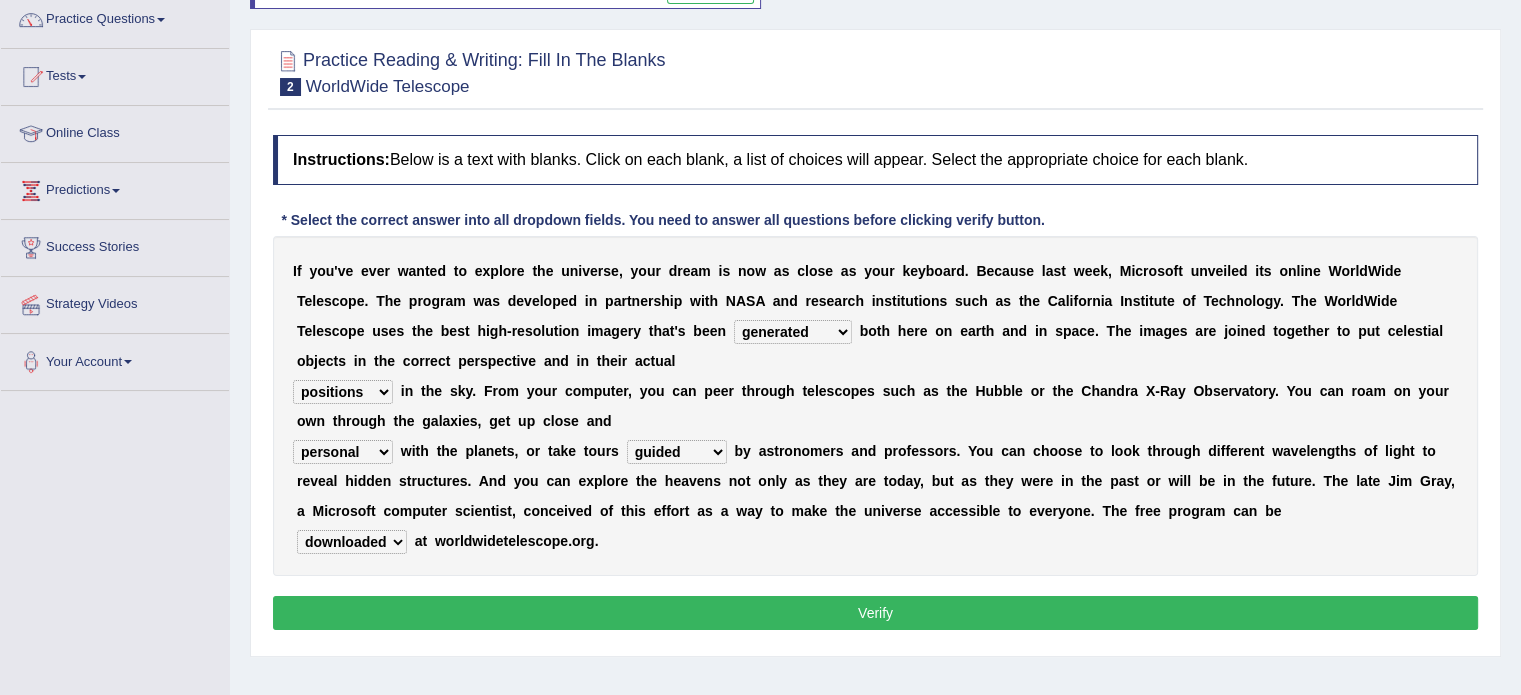 click on "Verify" at bounding box center (875, 613) 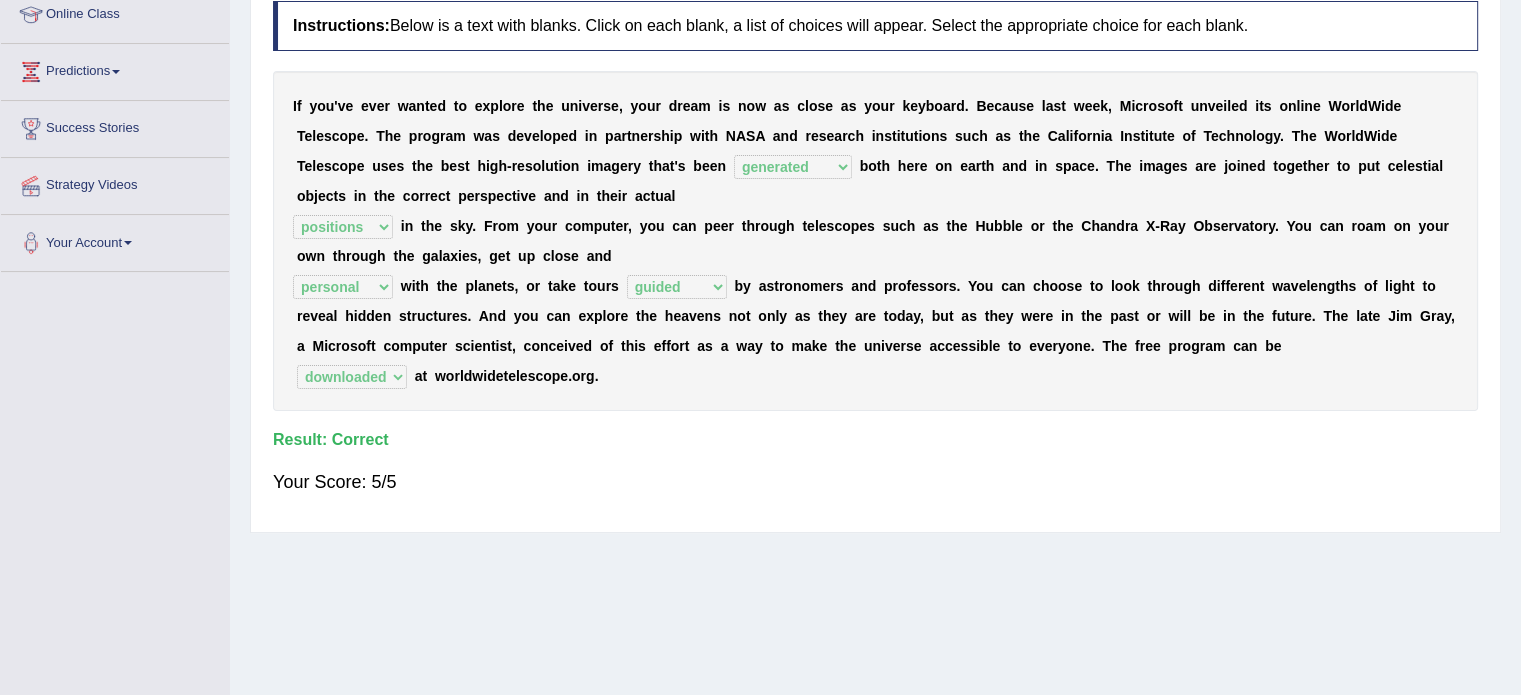 scroll, scrollTop: 0, scrollLeft: 0, axis: both 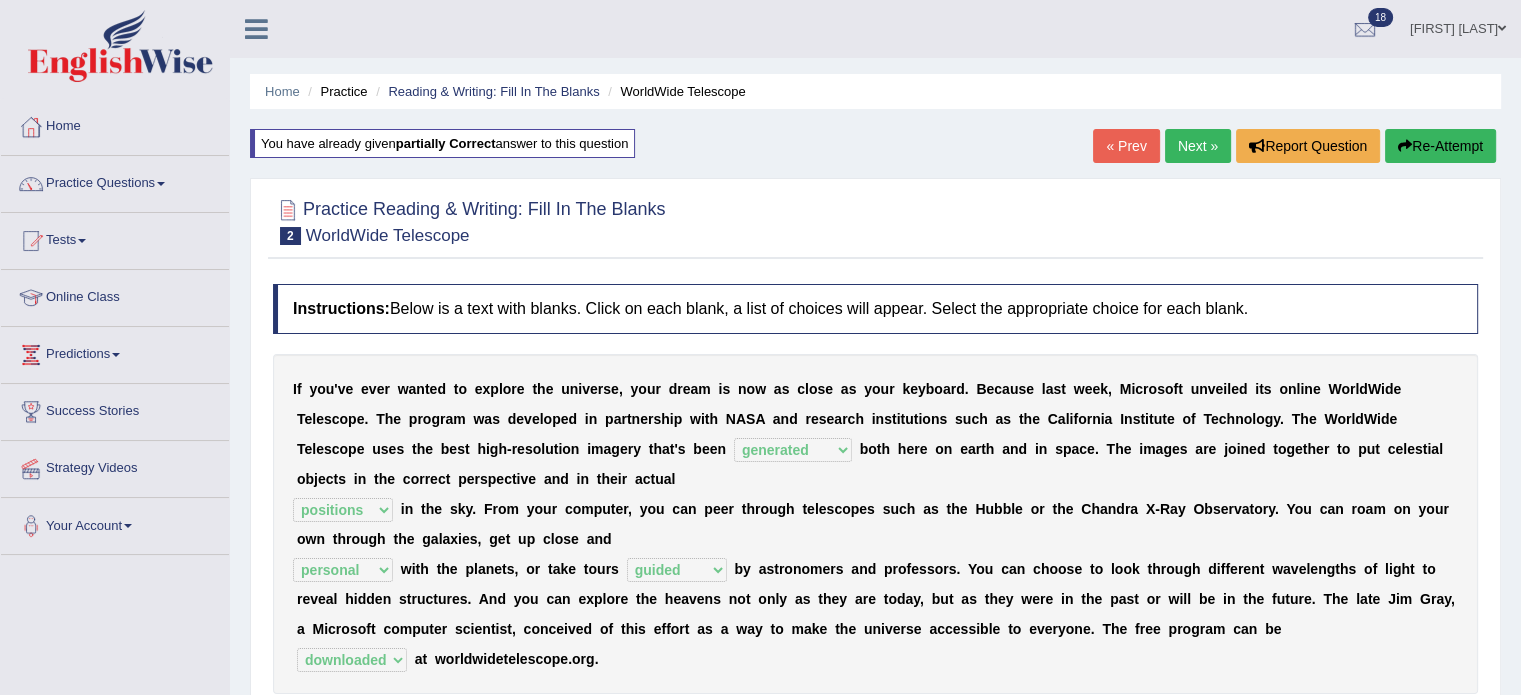 click on "Next »" at bounding box center (1198, 146) 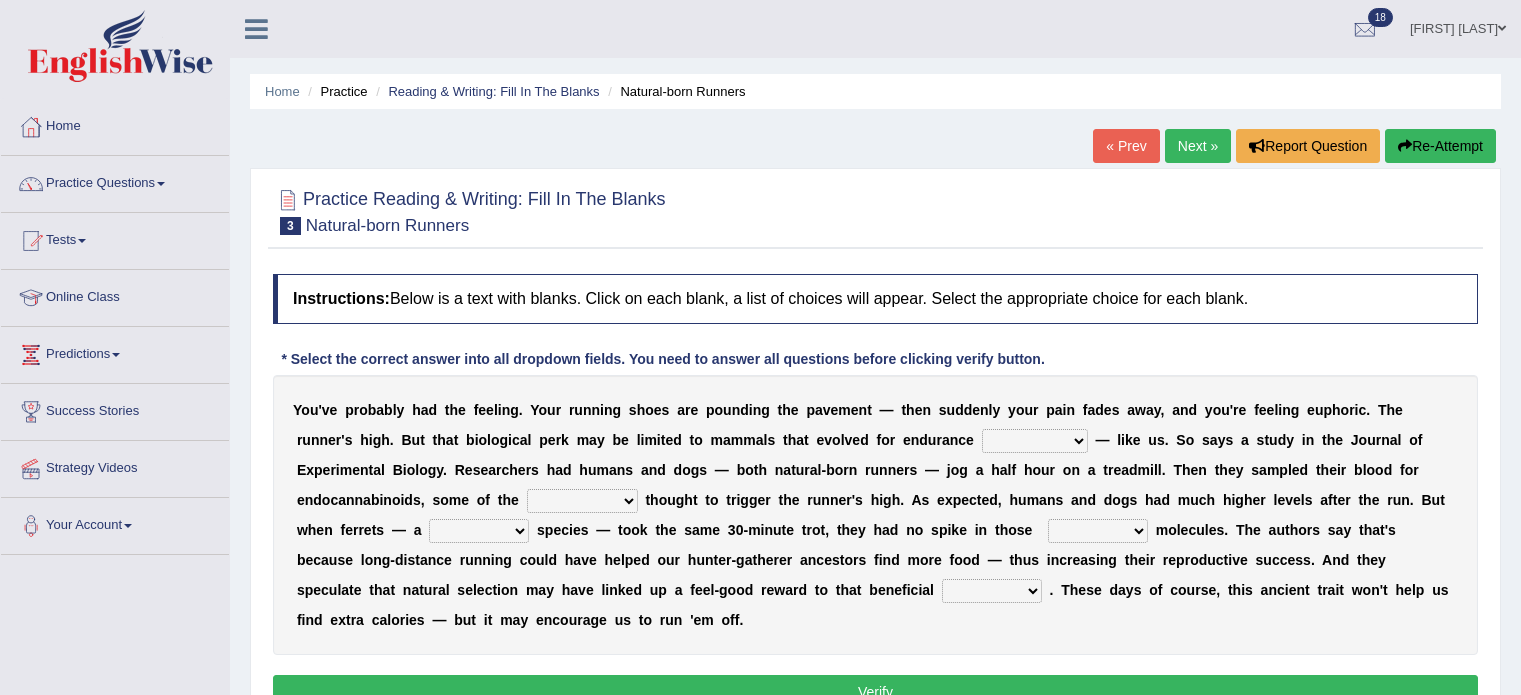 scroll, scrollTop: 0, scrollLeft: 0, axis: both 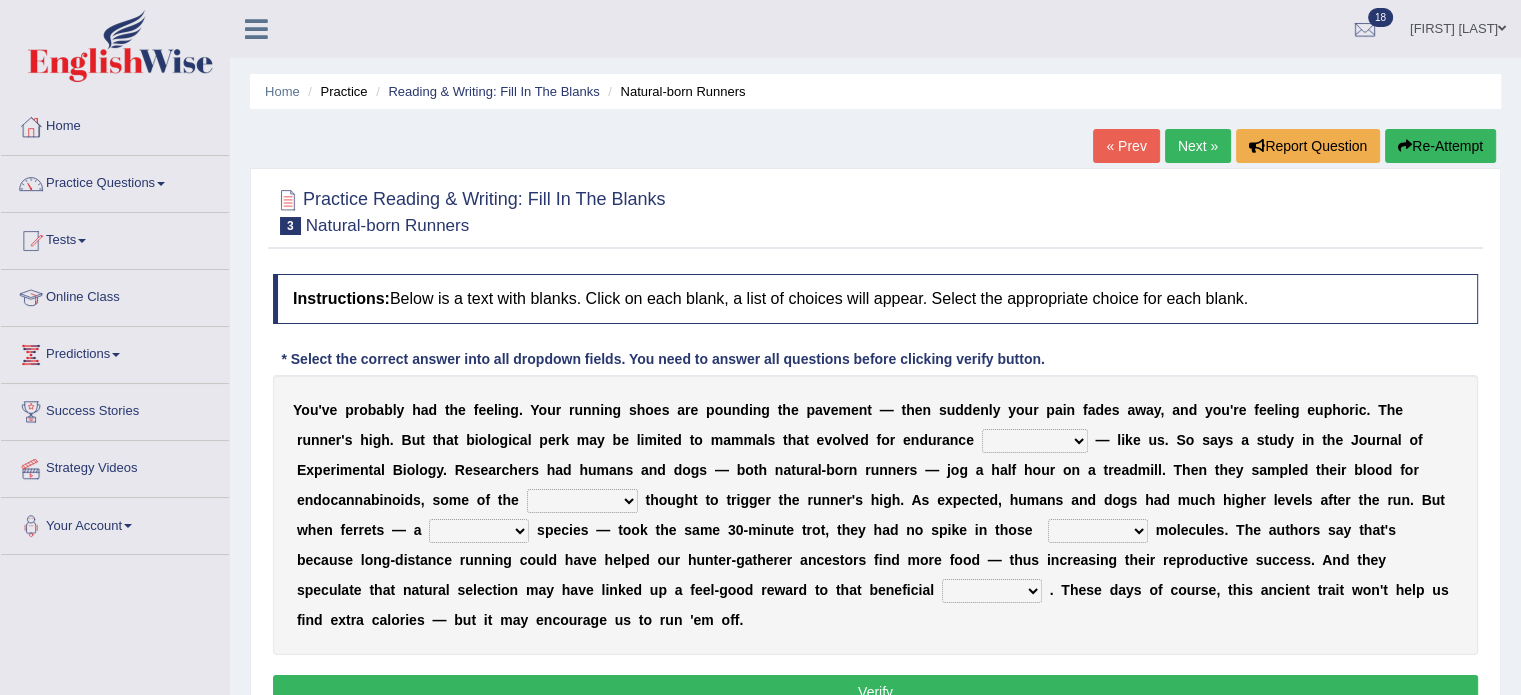 click on "dykes personalize classifies exercise" at bounding box center (1035, 441) 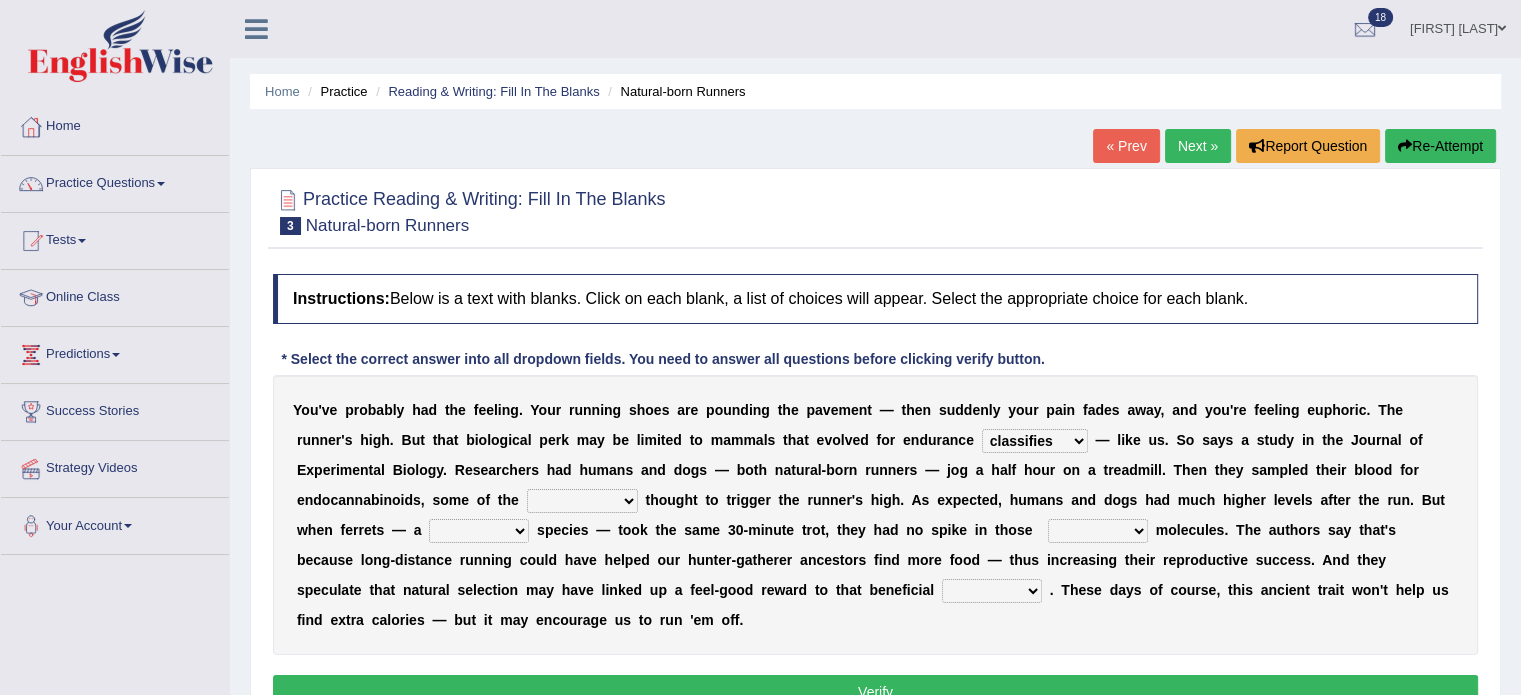click on "dykes personalize classifies exercise" at bounding box center [1035, 441] 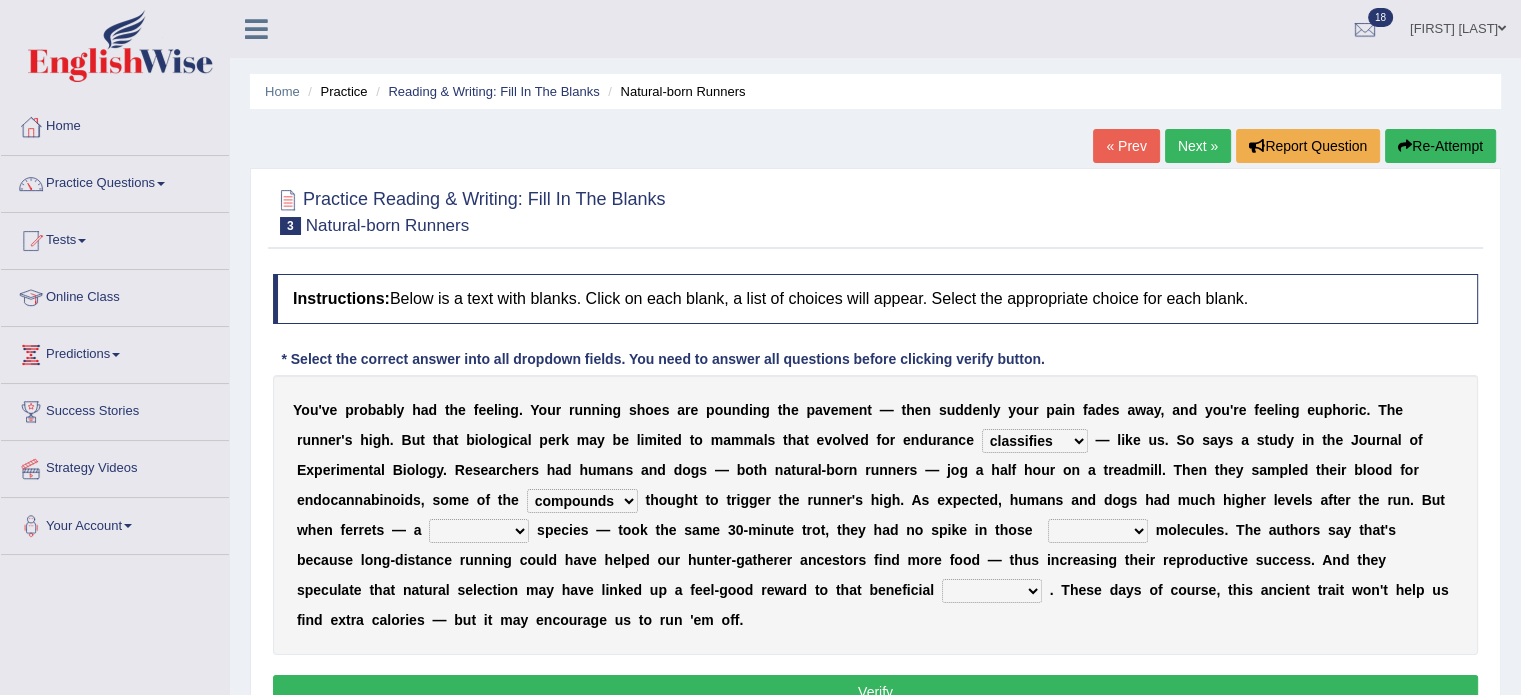 click on "almshouse turnarounds compounds foxhounds" at bounding box center [582, 501] 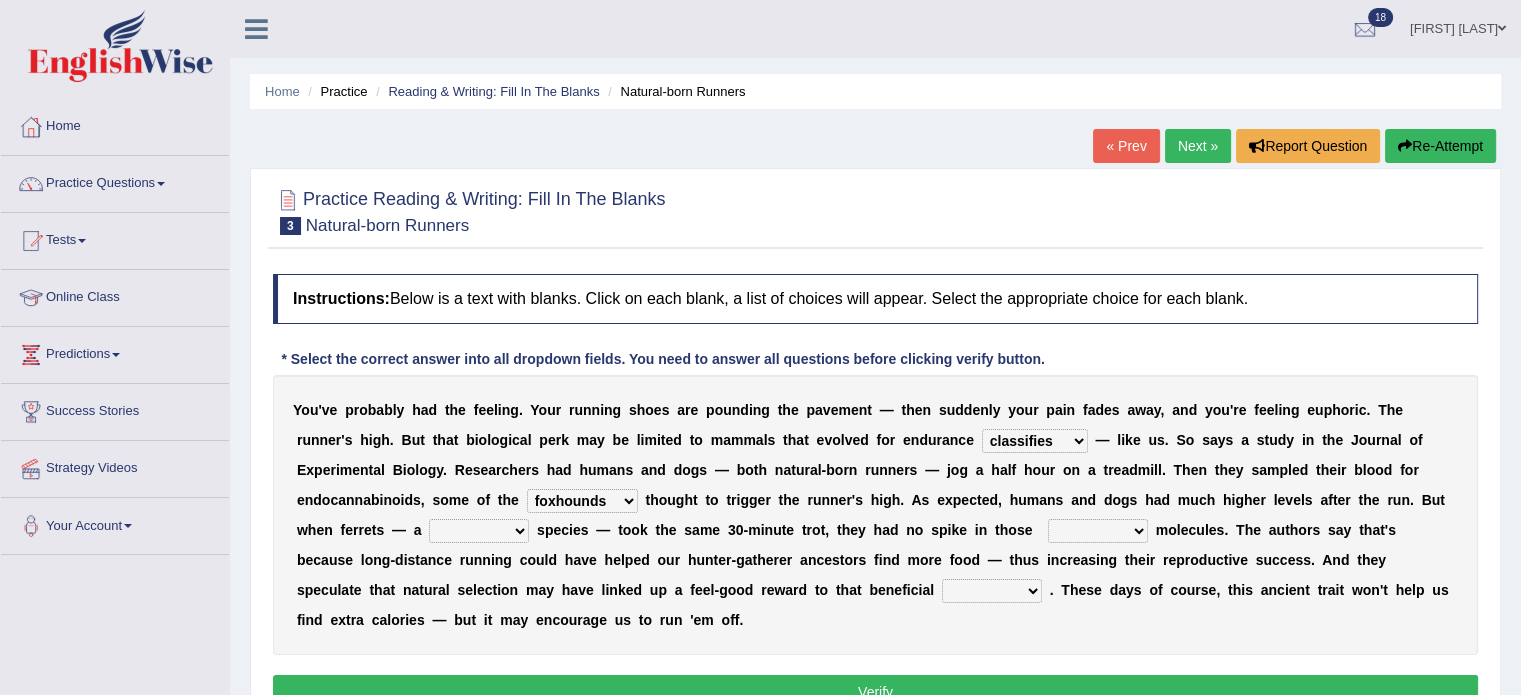 click on "almshouse turnarounds compounds foxhounds" at bounding box center (582, 501) 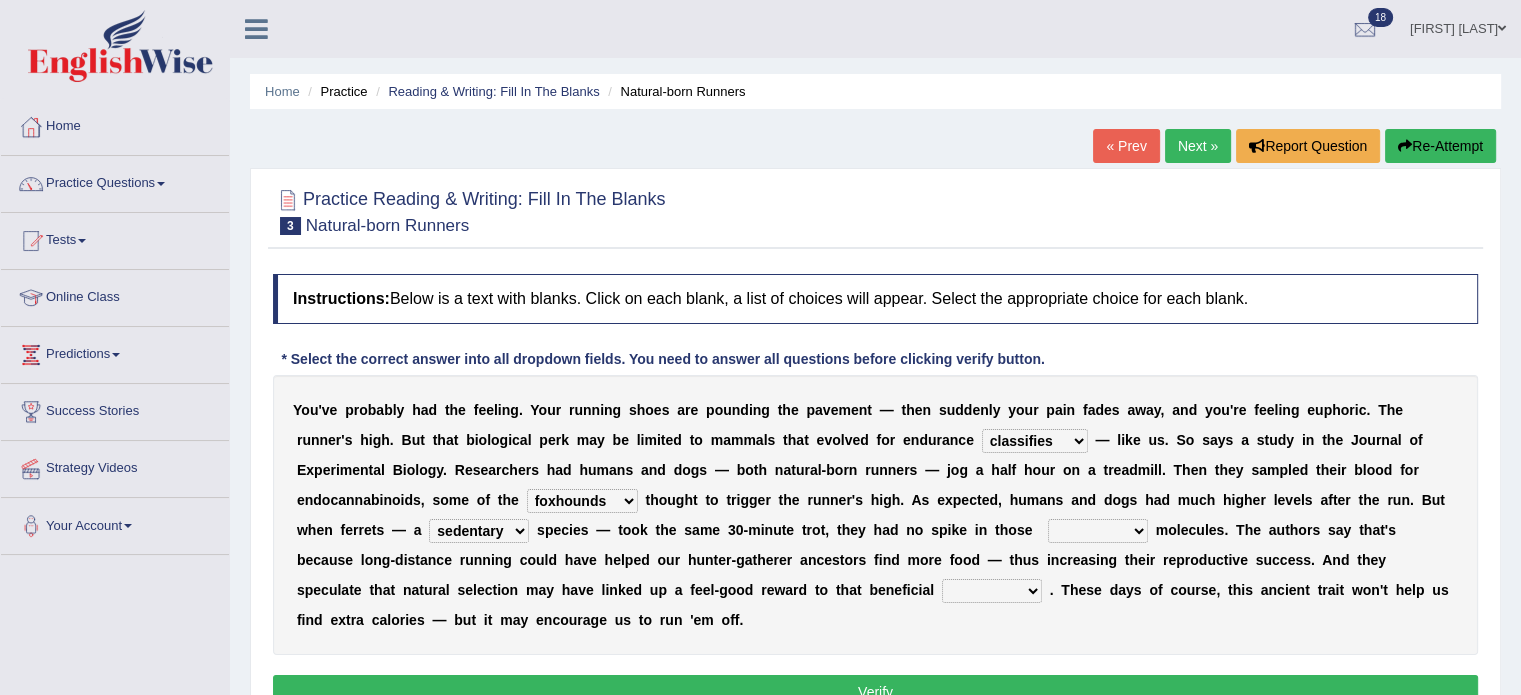 click on "excellency merely faerie sedentary" at bounding box center (479, 531) 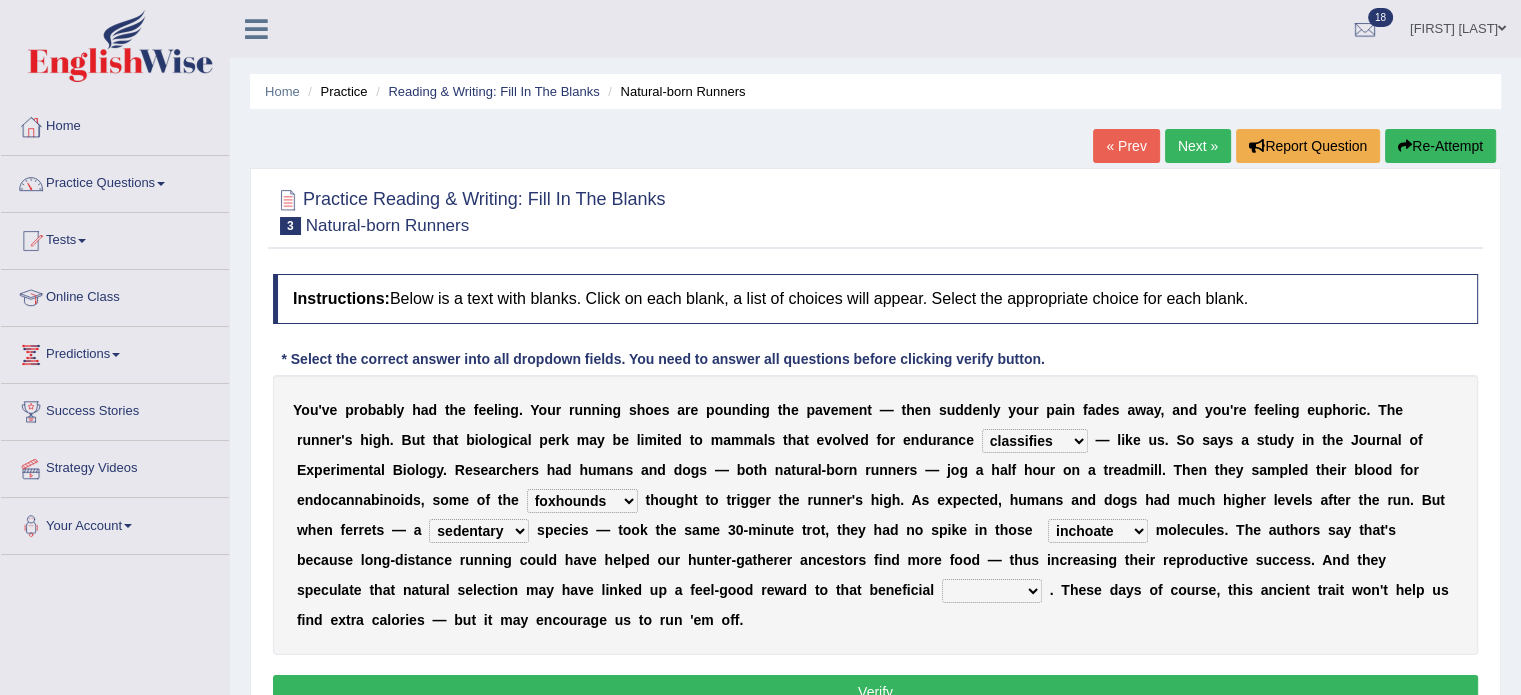 click on "wager exchanger behavior regulator" at bounding box center (992, 591) 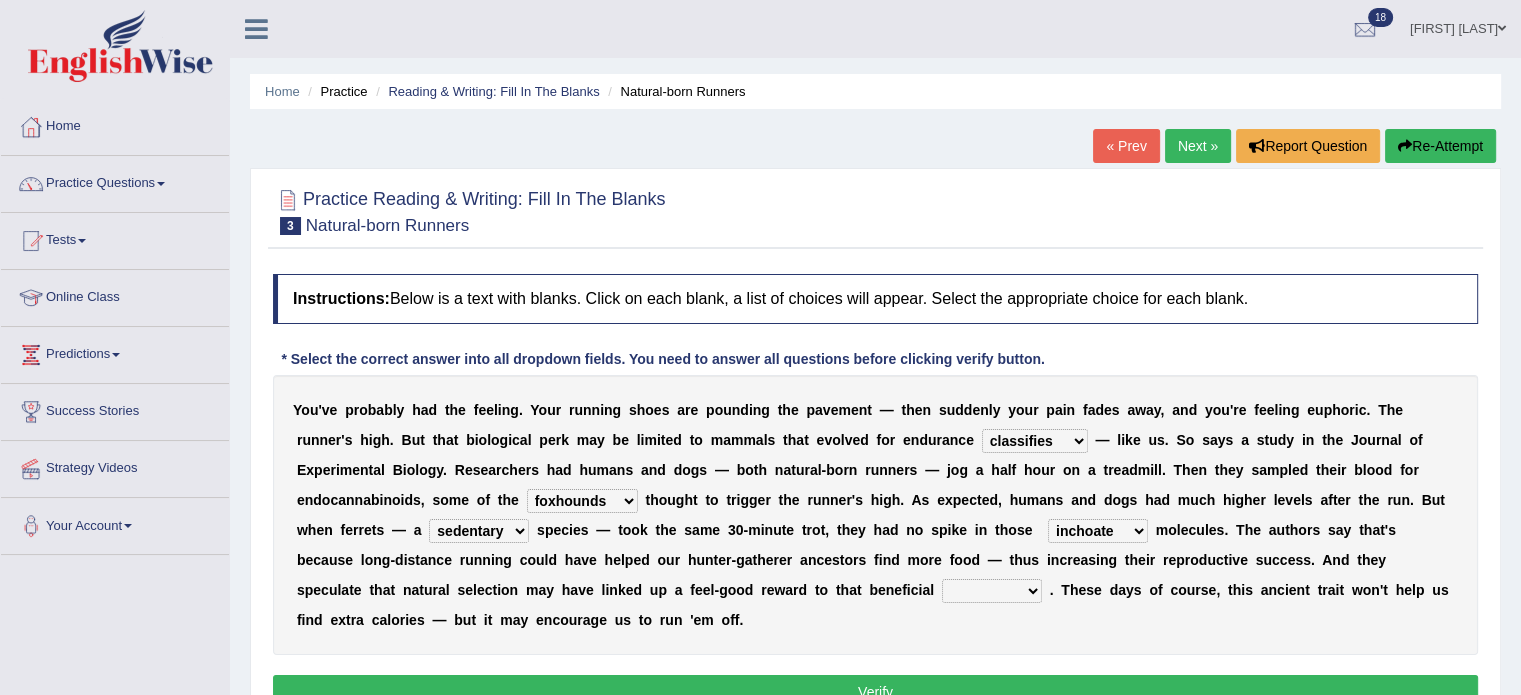 select on "behavior" 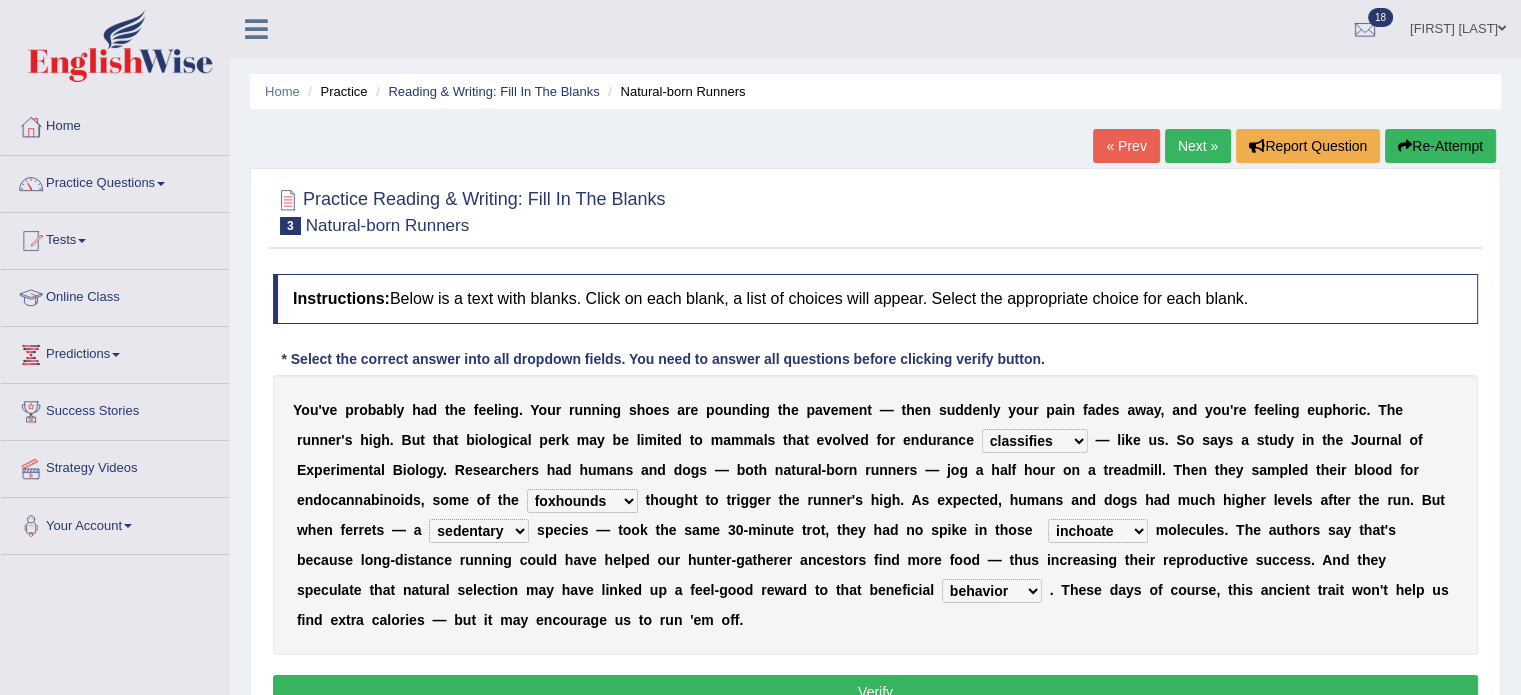 click on "wager exchanger behavior regulator" at bounding box center (992, 591) 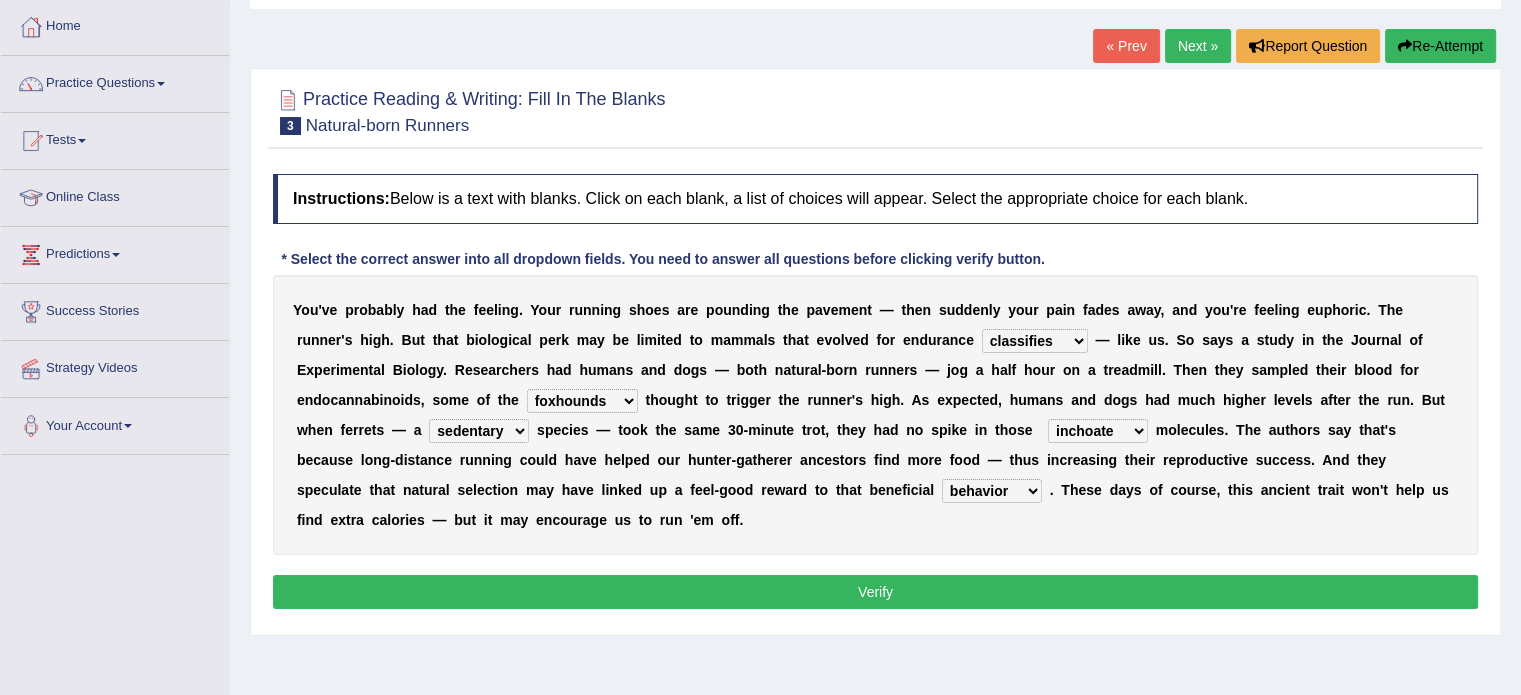 scroll, scrollTop: 111, scrollLeft: 0, axis: vertical 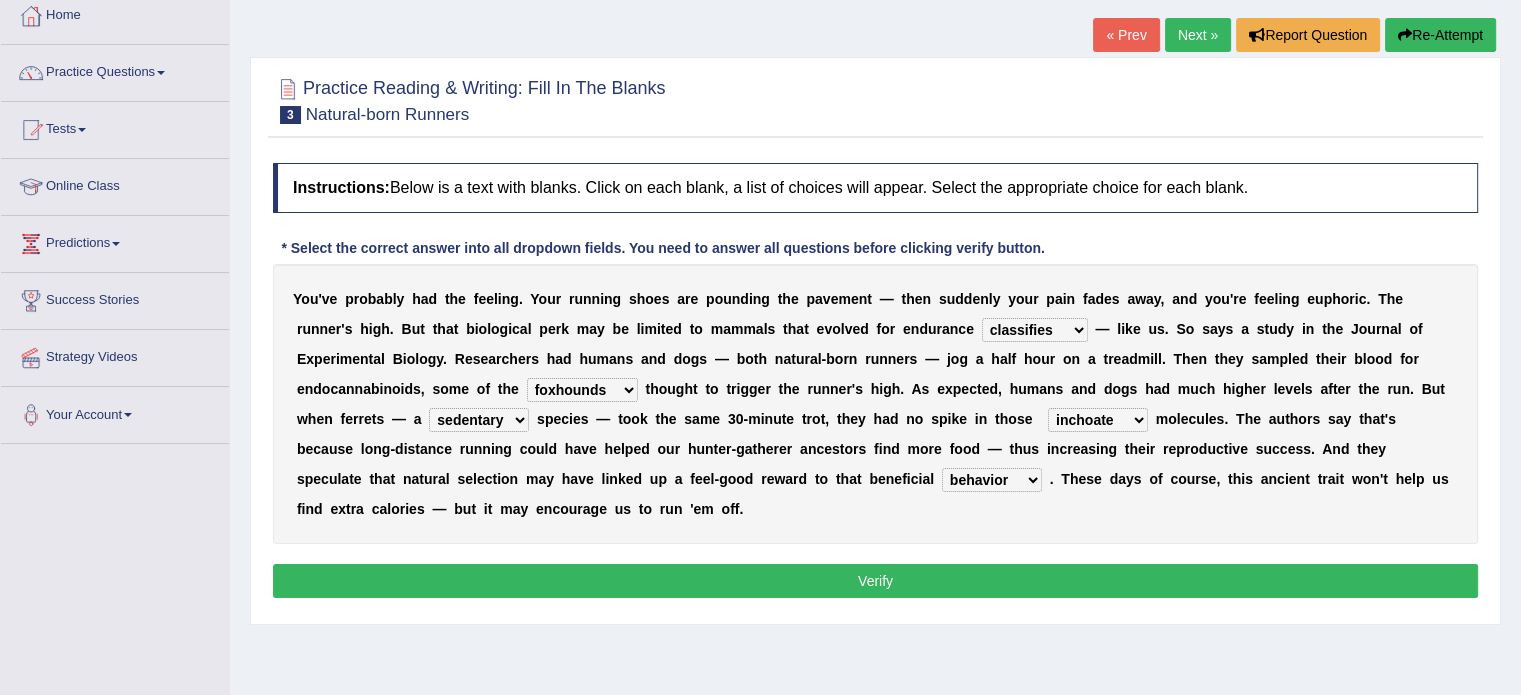 click on "Verify" at bounding box center (875, 581) 